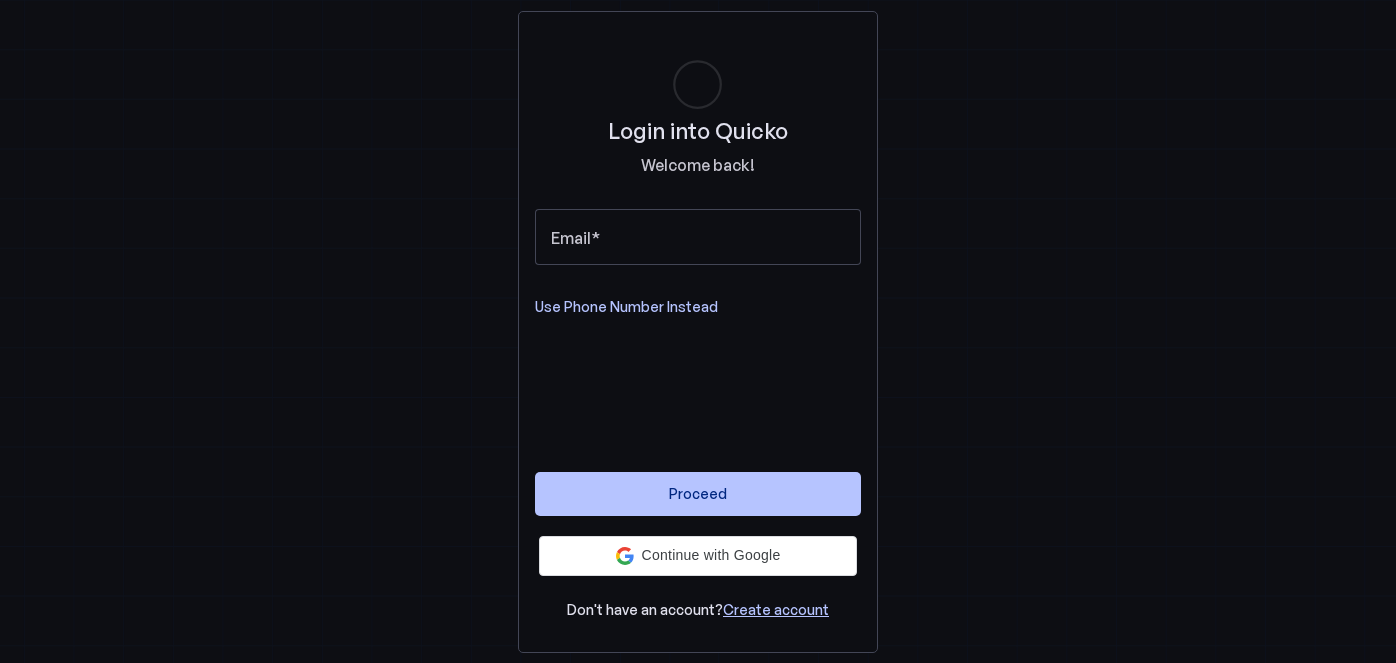scroll, scrollTop: 0, scrollLeft: 0, axis: both 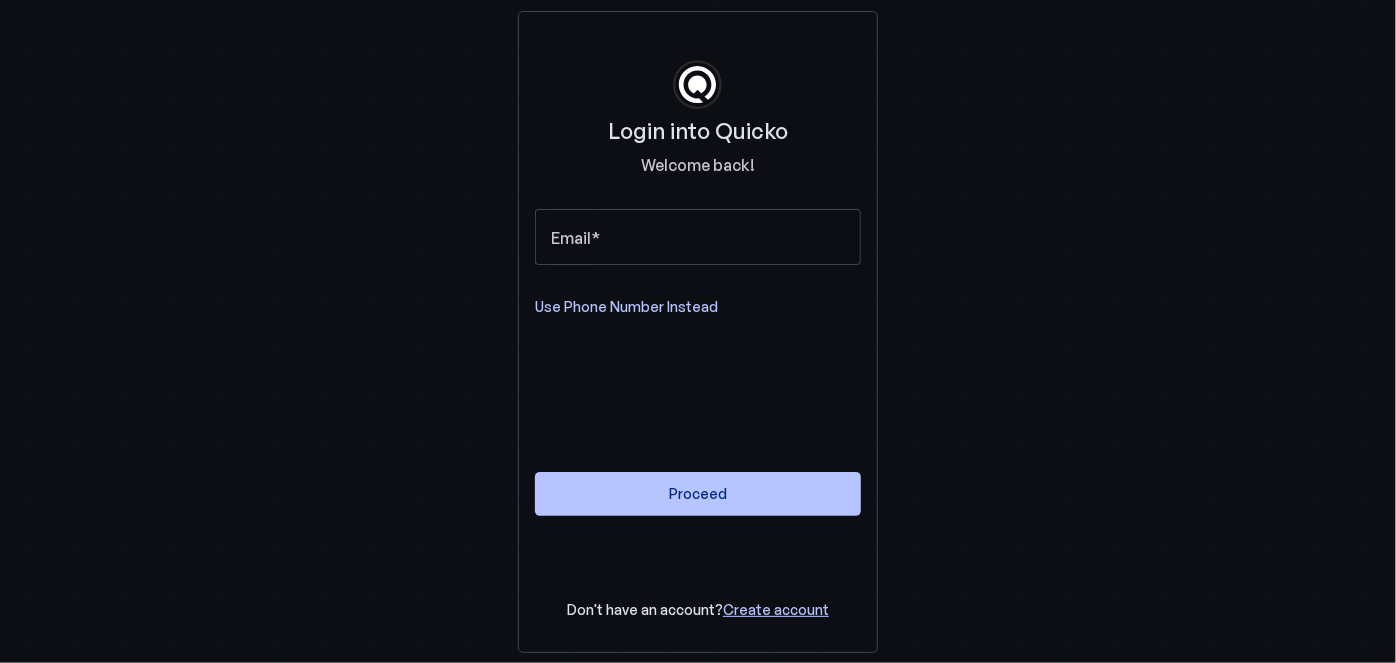 click on "Use Phone Number Instead" at bounding box center [626, 307] 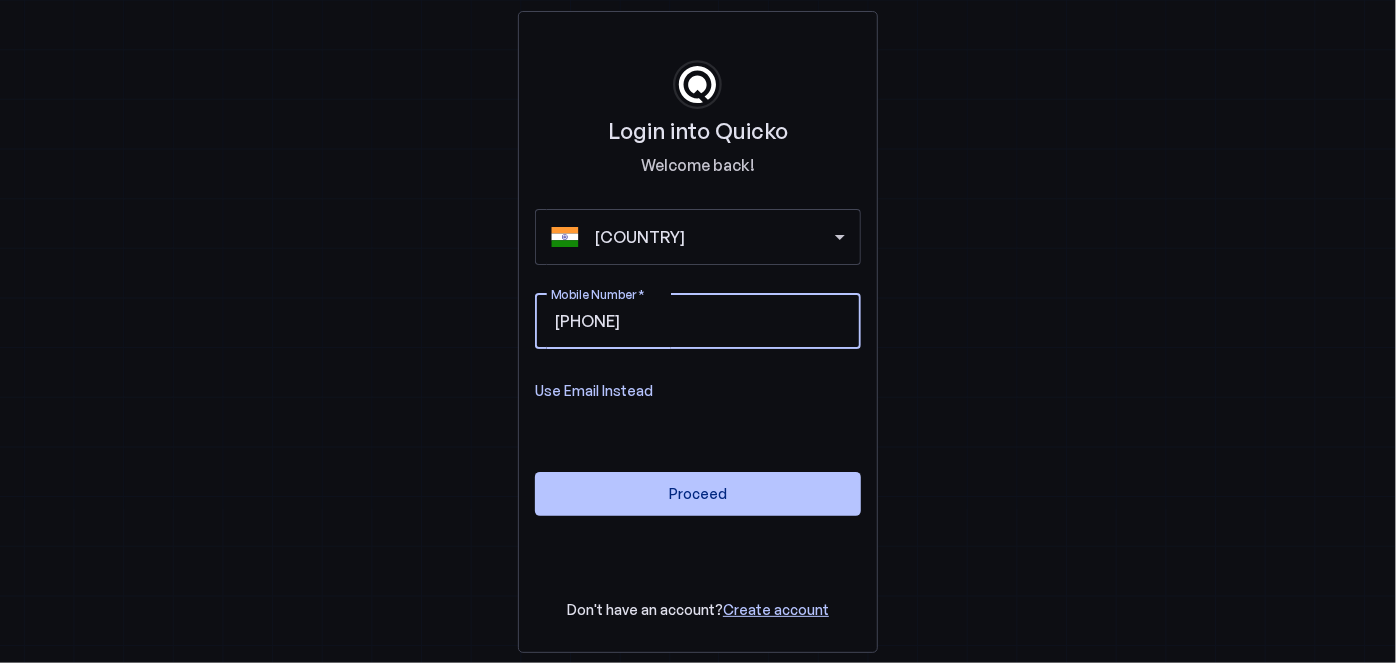 click on "Mobile Number" at bounding box center [734, 321] 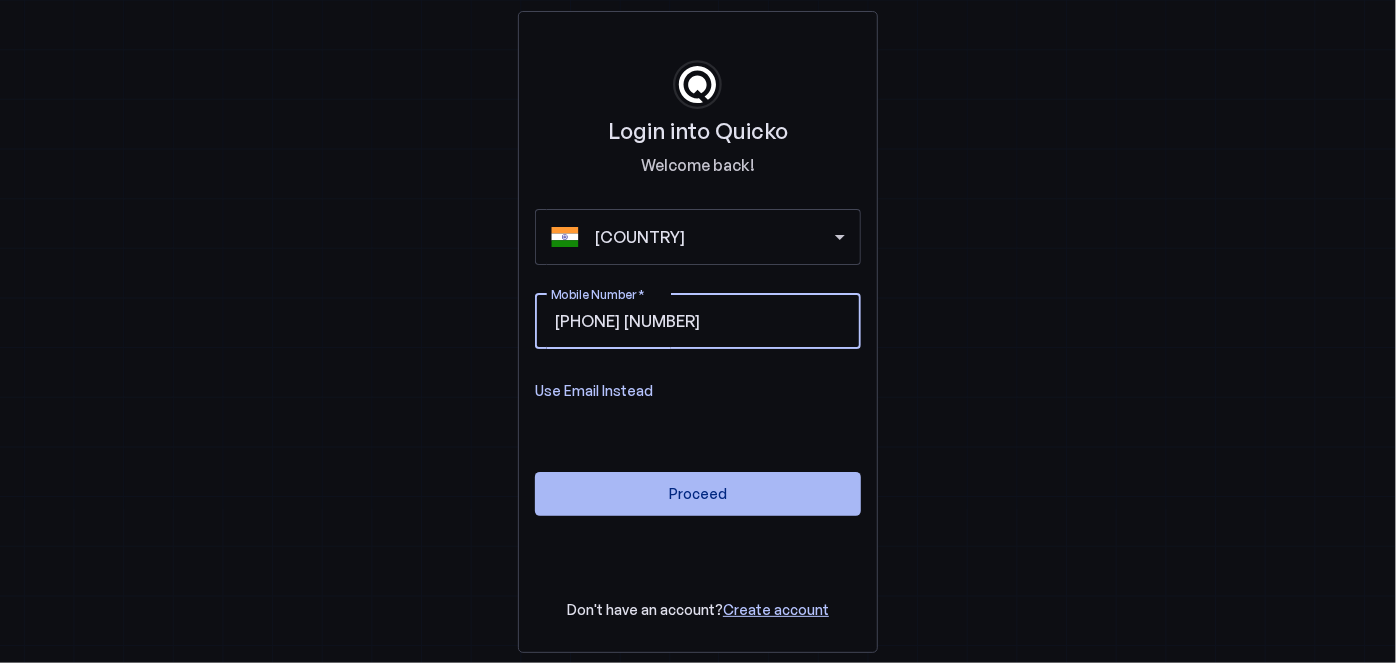 type on "9096997608" 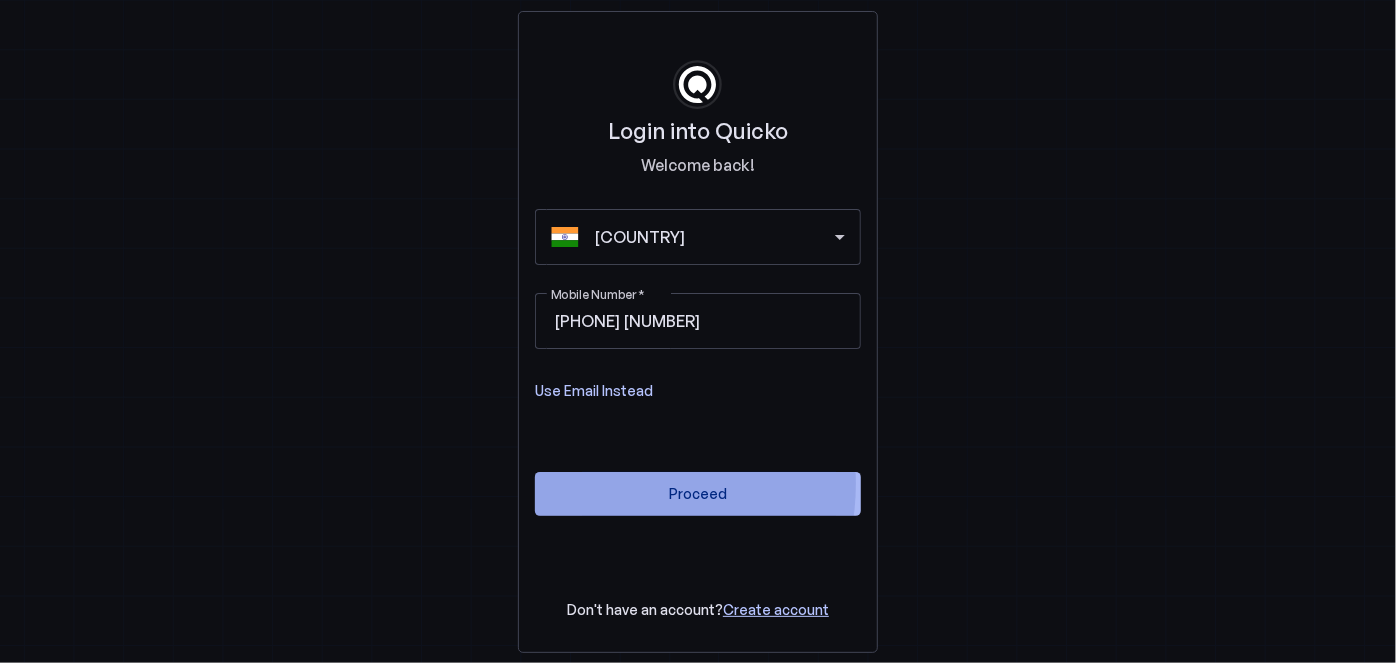 click at bounding box center (698, 494) 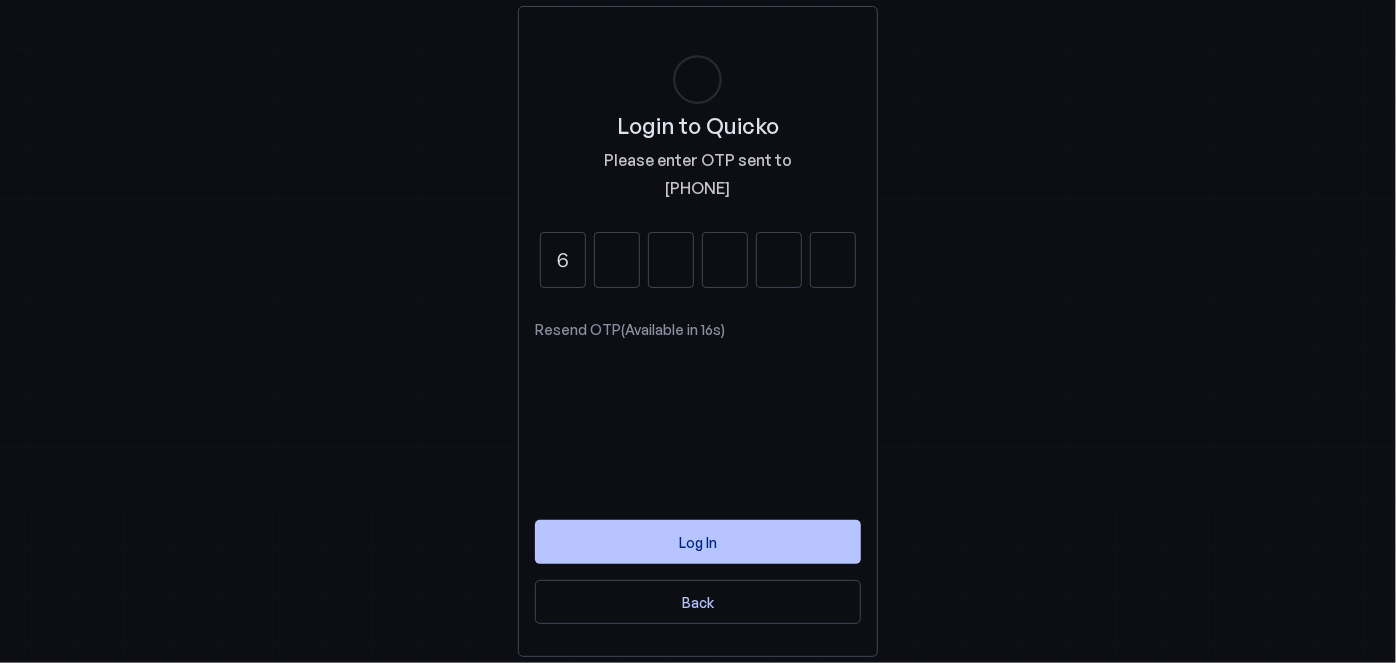 type on "6" 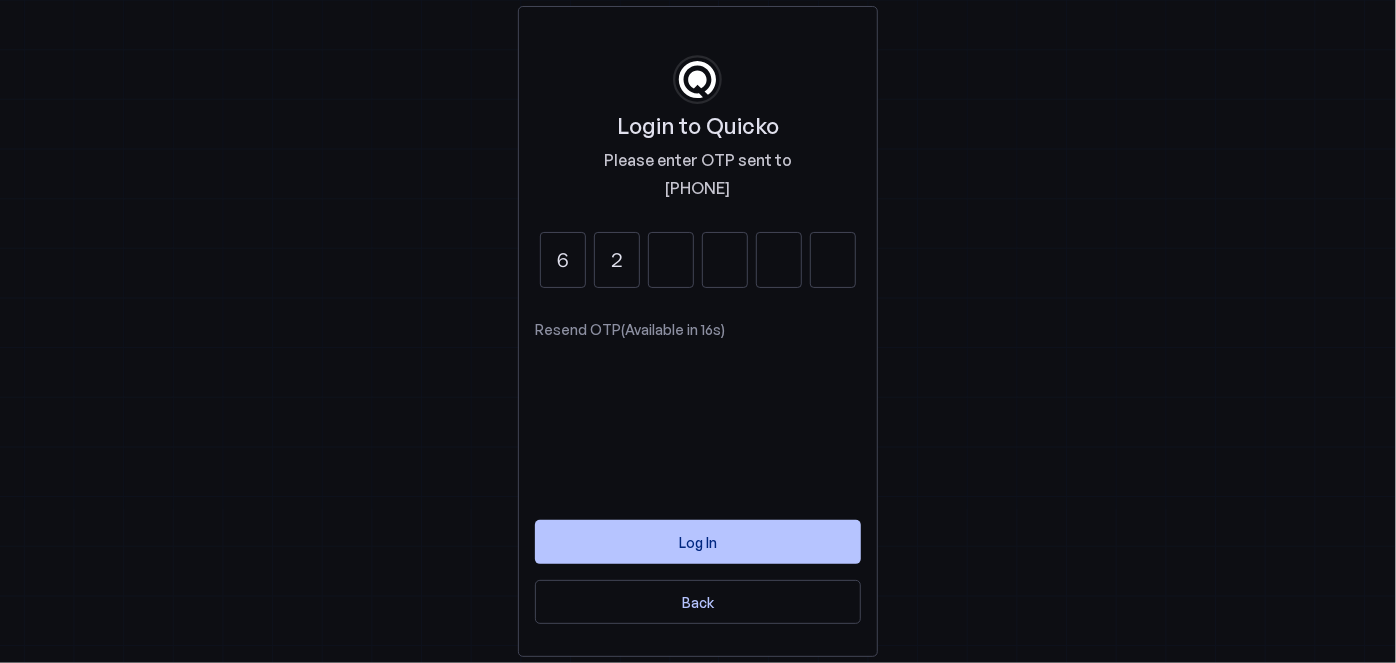type on "2" 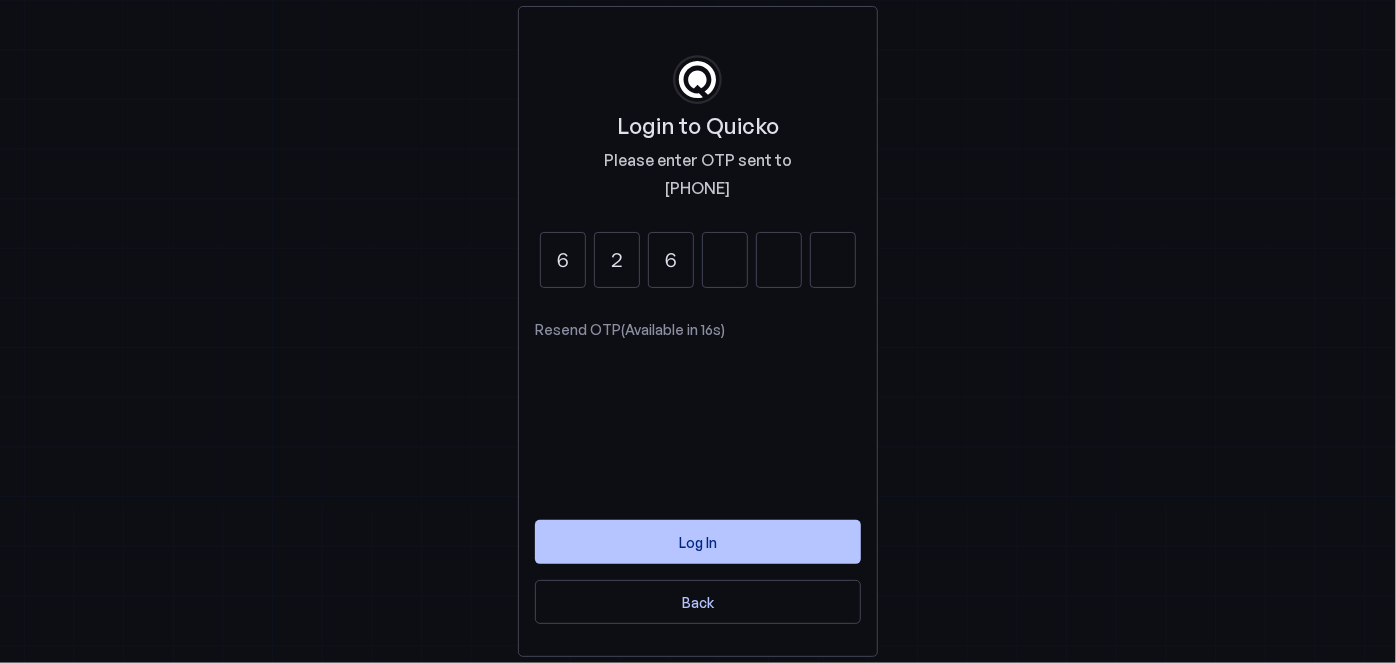 type on "6" 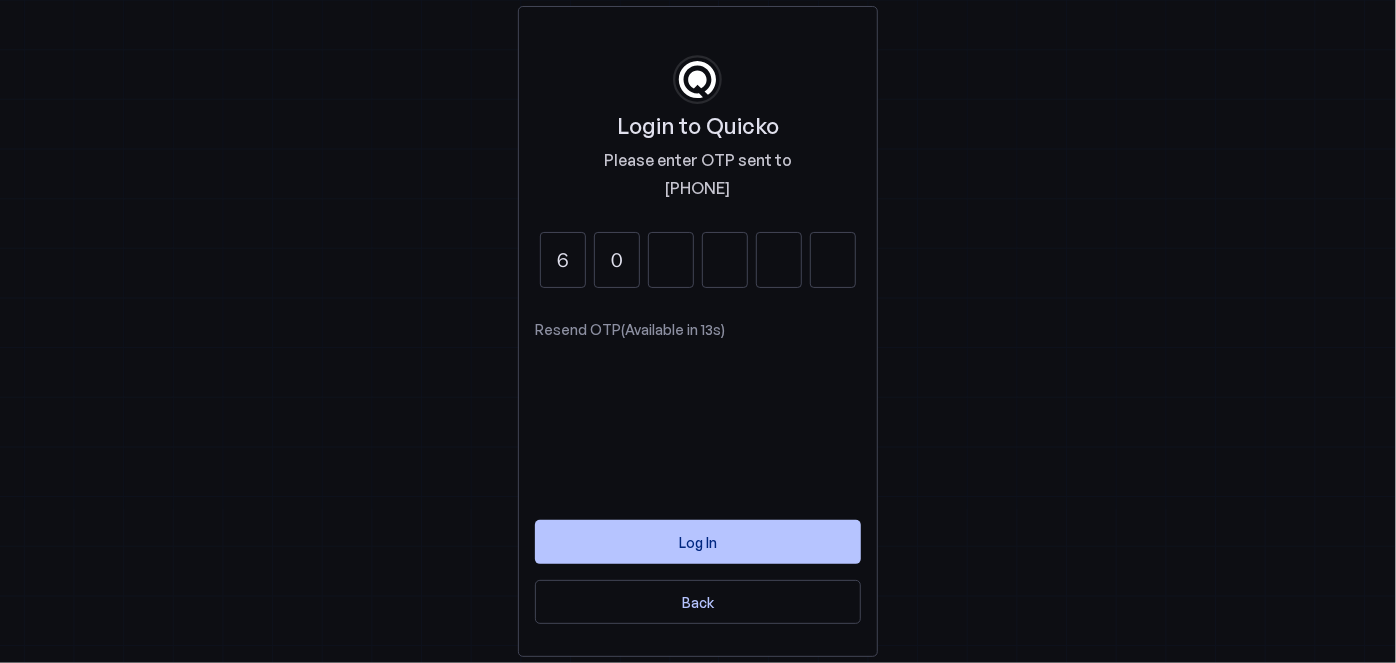 type on "0" 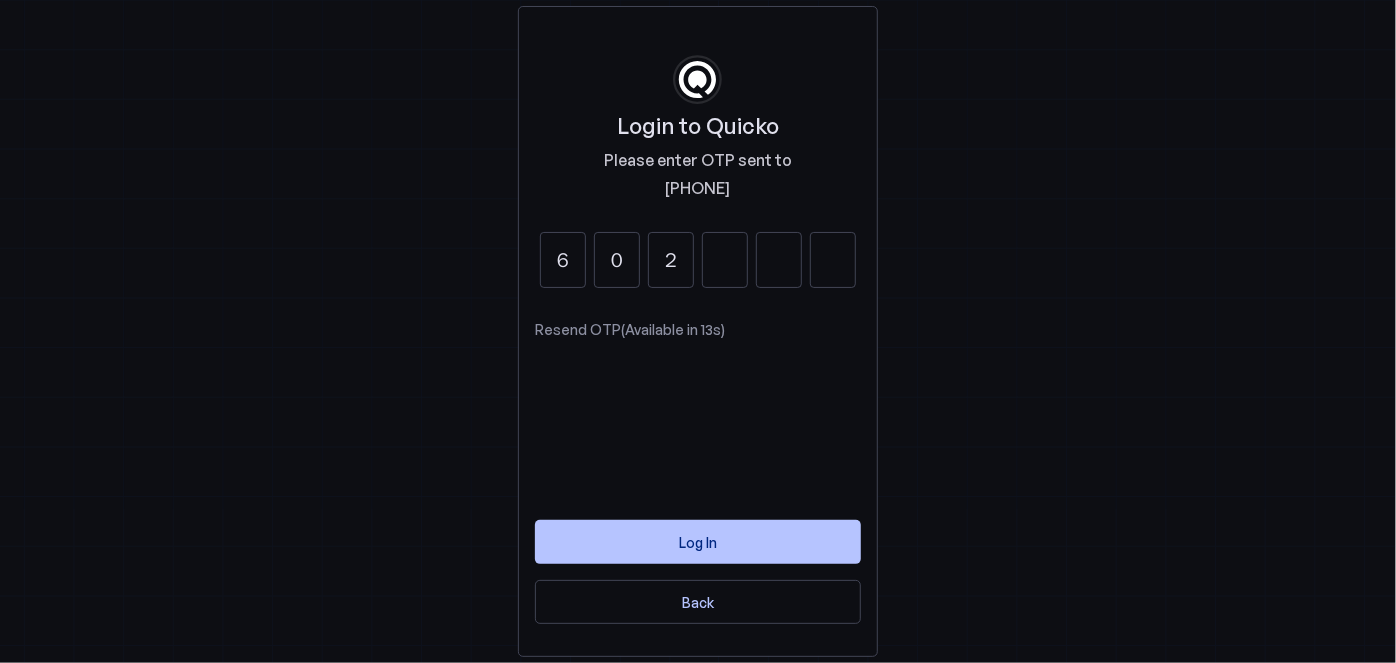 type on "2" 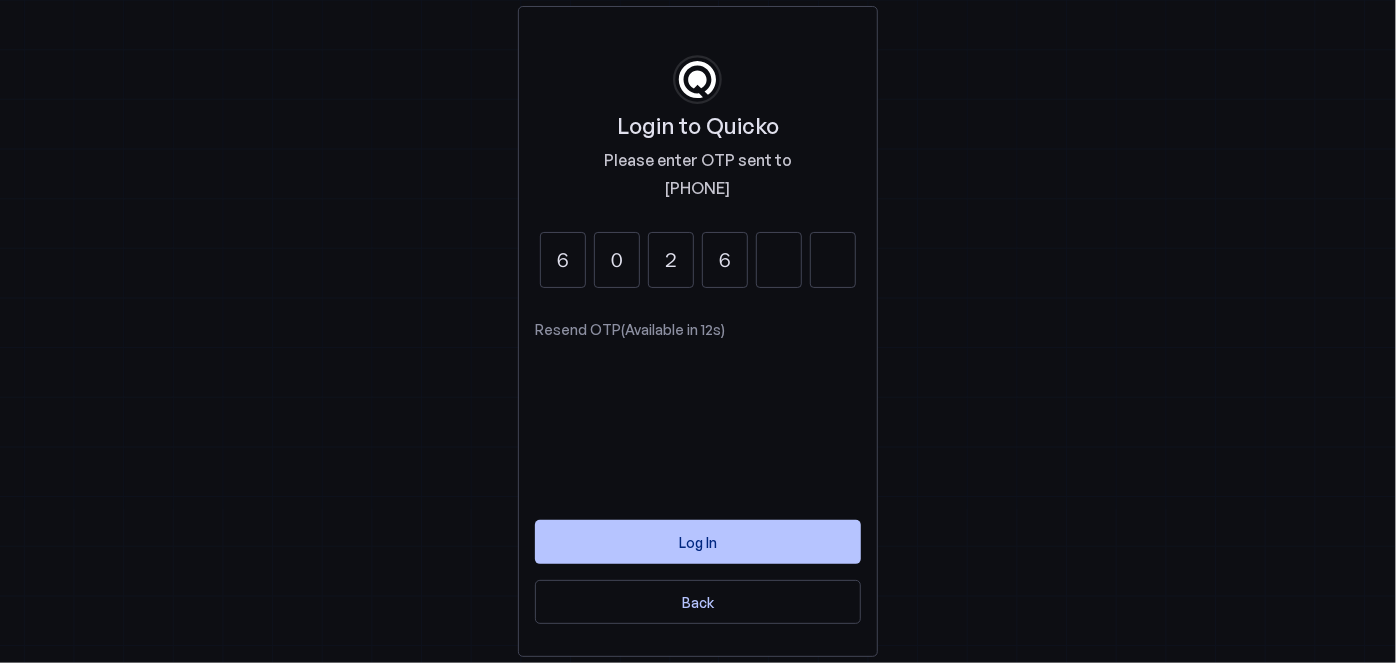 type on "6" 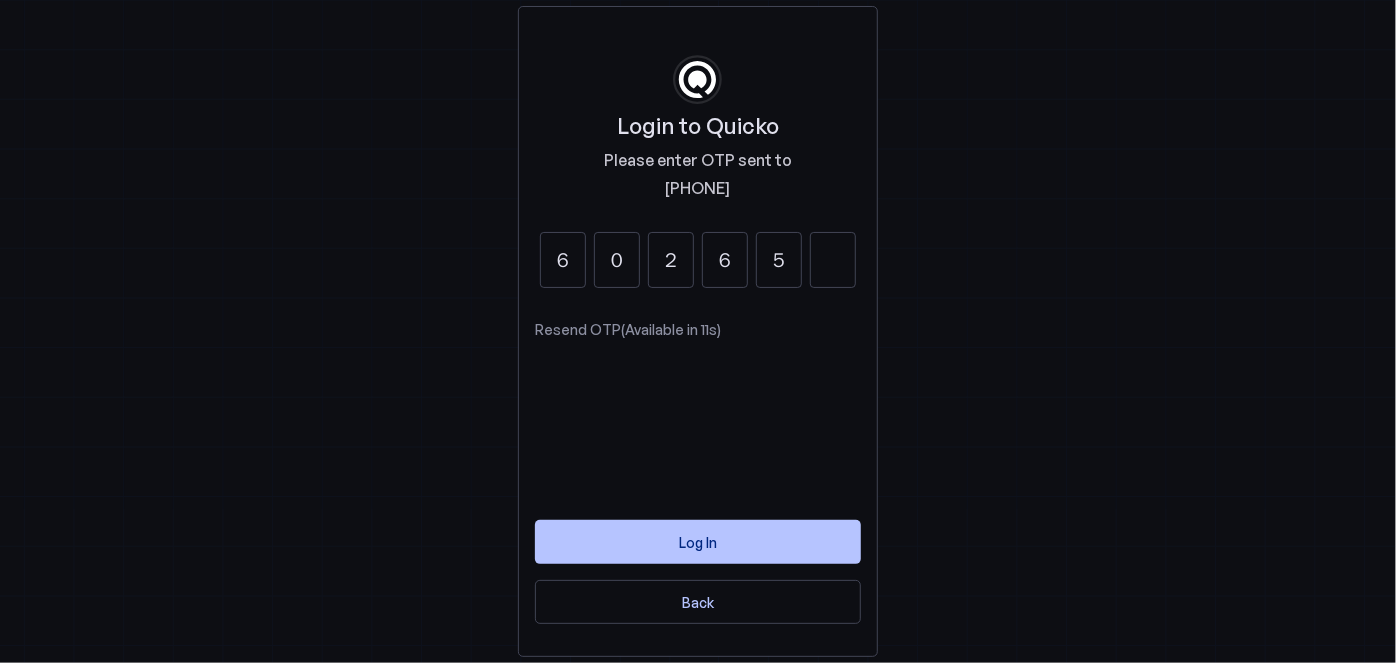 type on "5" 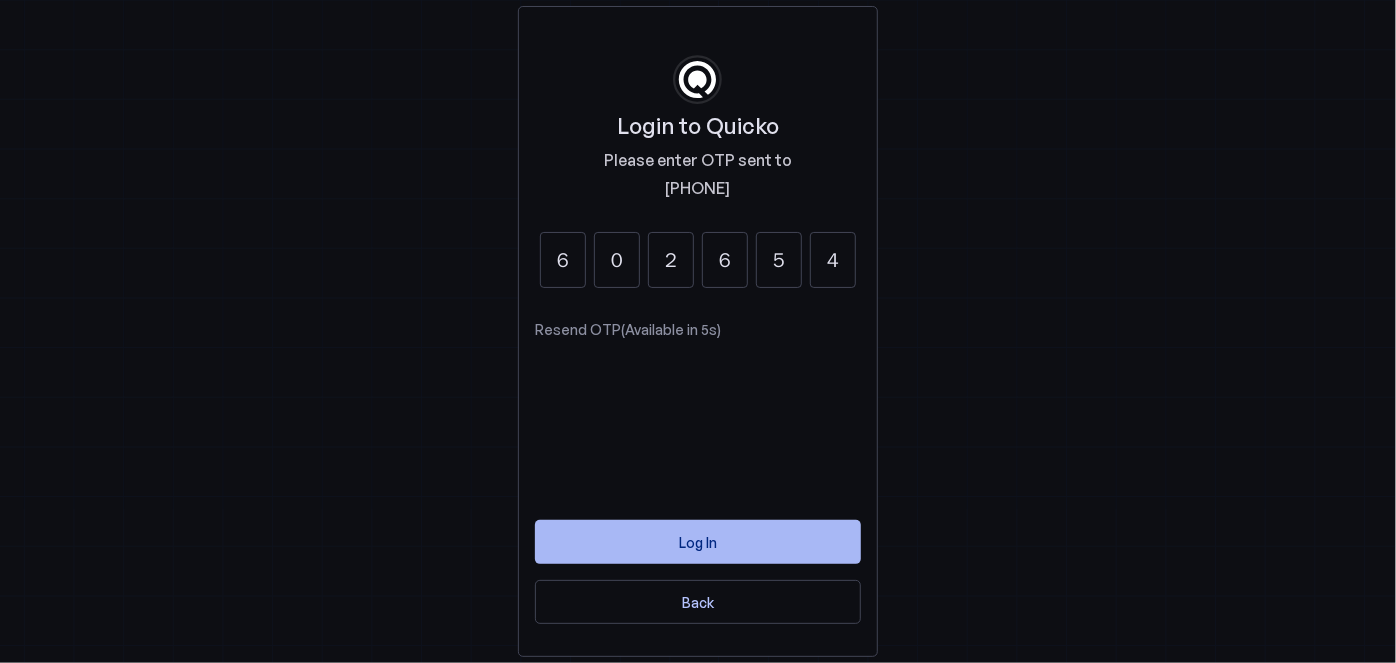 type on "4" 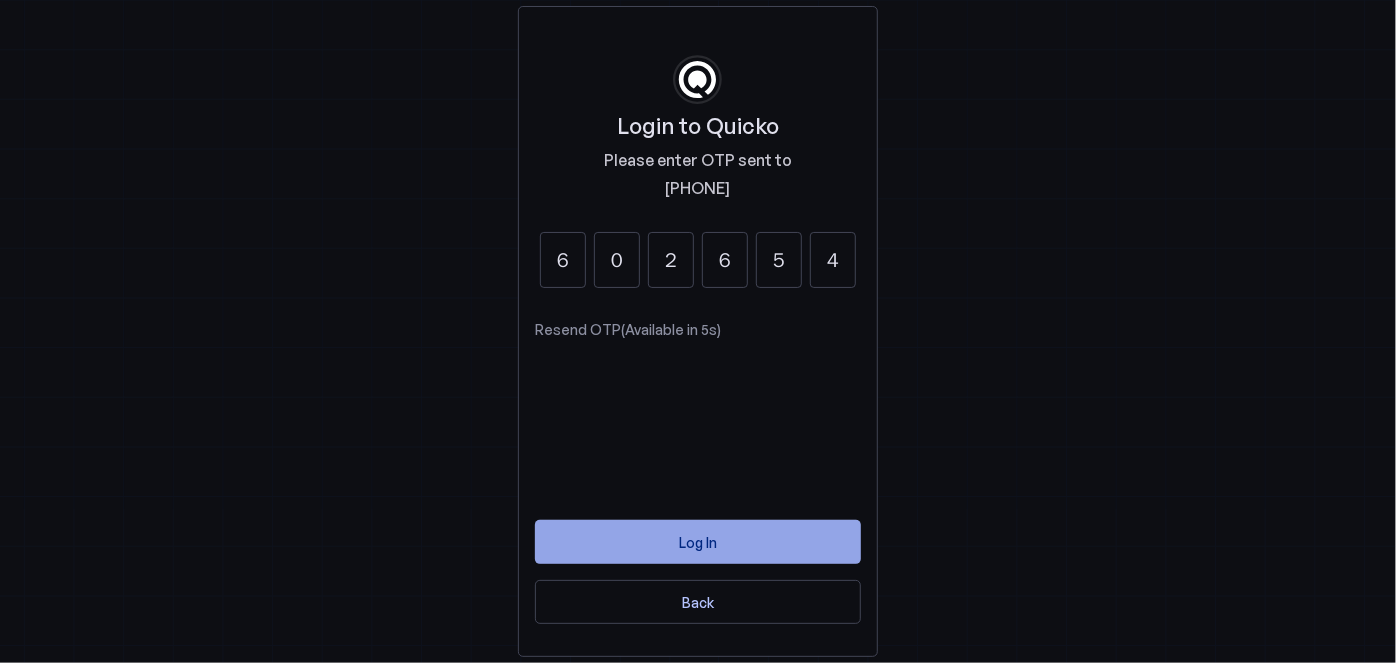 click at bounding box center (698, 542) 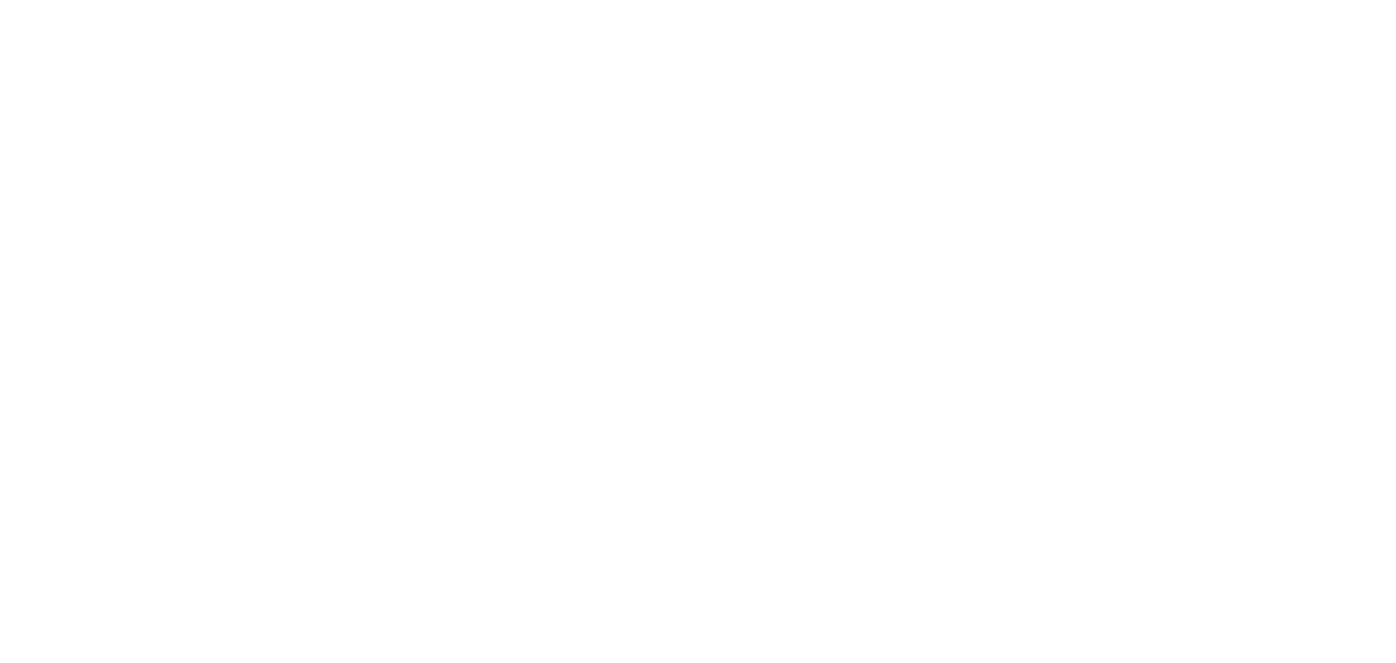 scroll, scrollTop: 0, scrollLeft: 0, axis: both 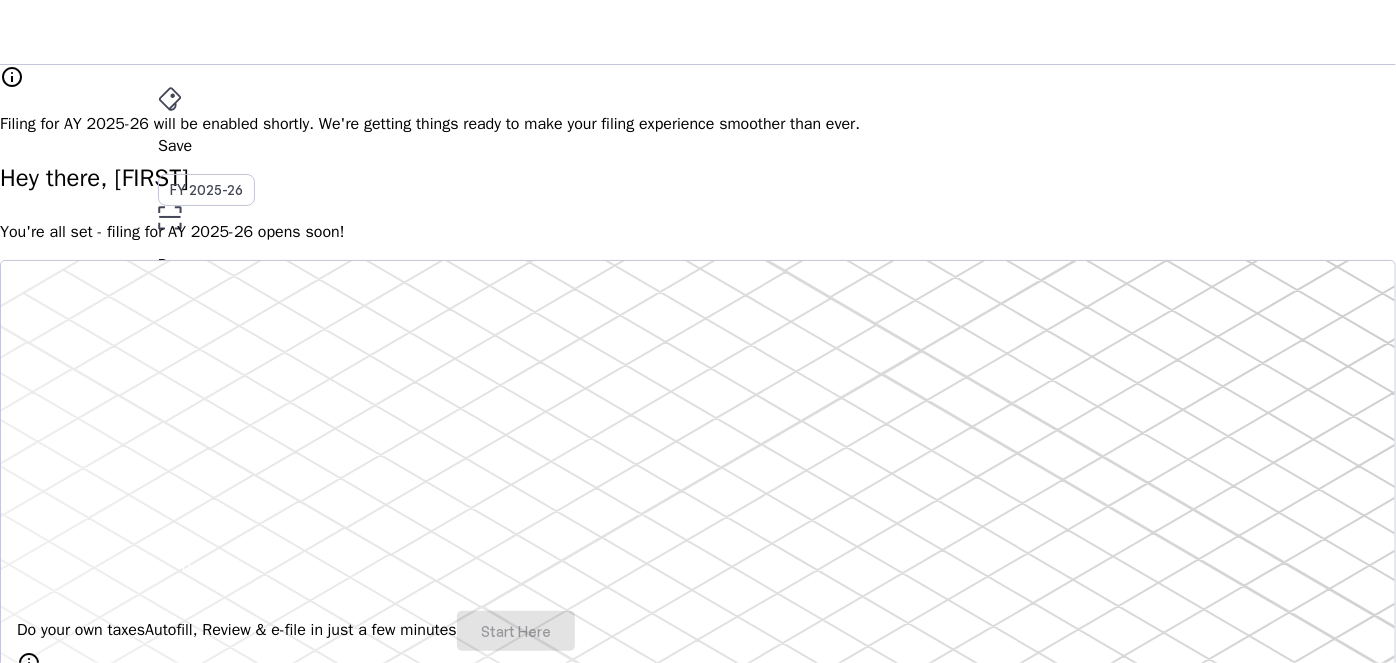 click on "SR" at bounding box center (174, 531) 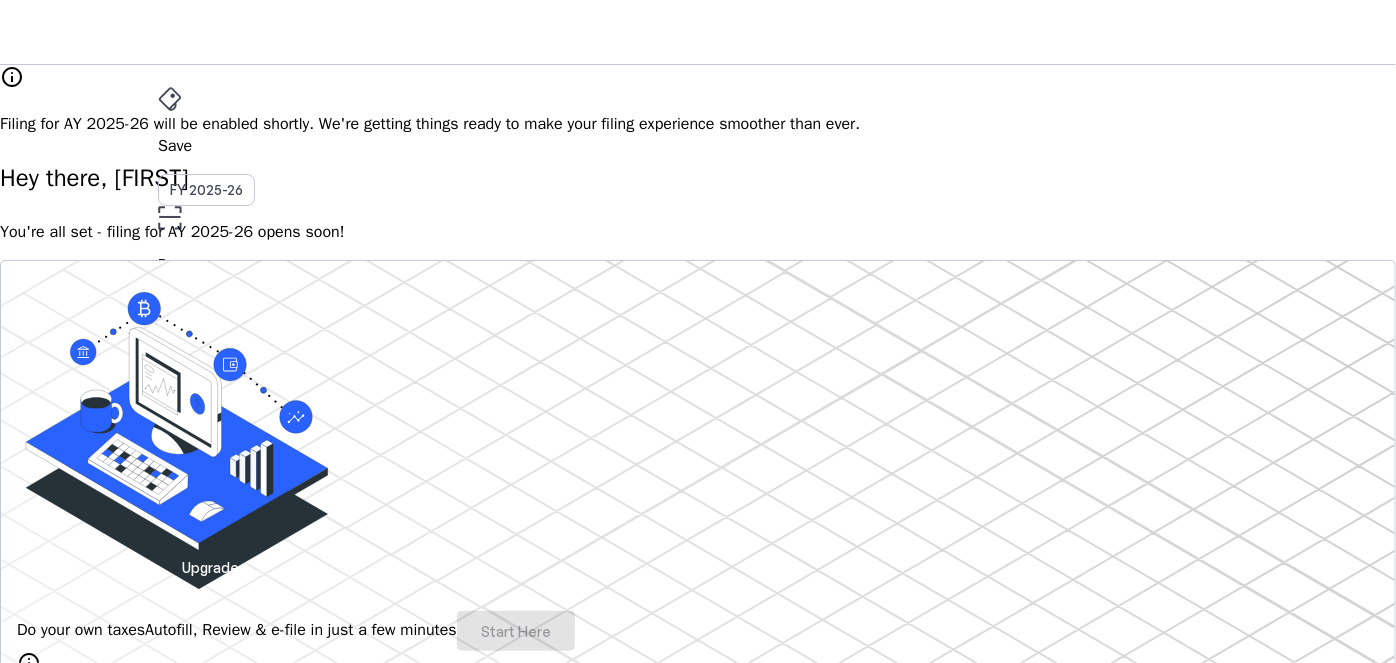 click on "[FIRST] [LAST]" at bounding box center [58, 3429] 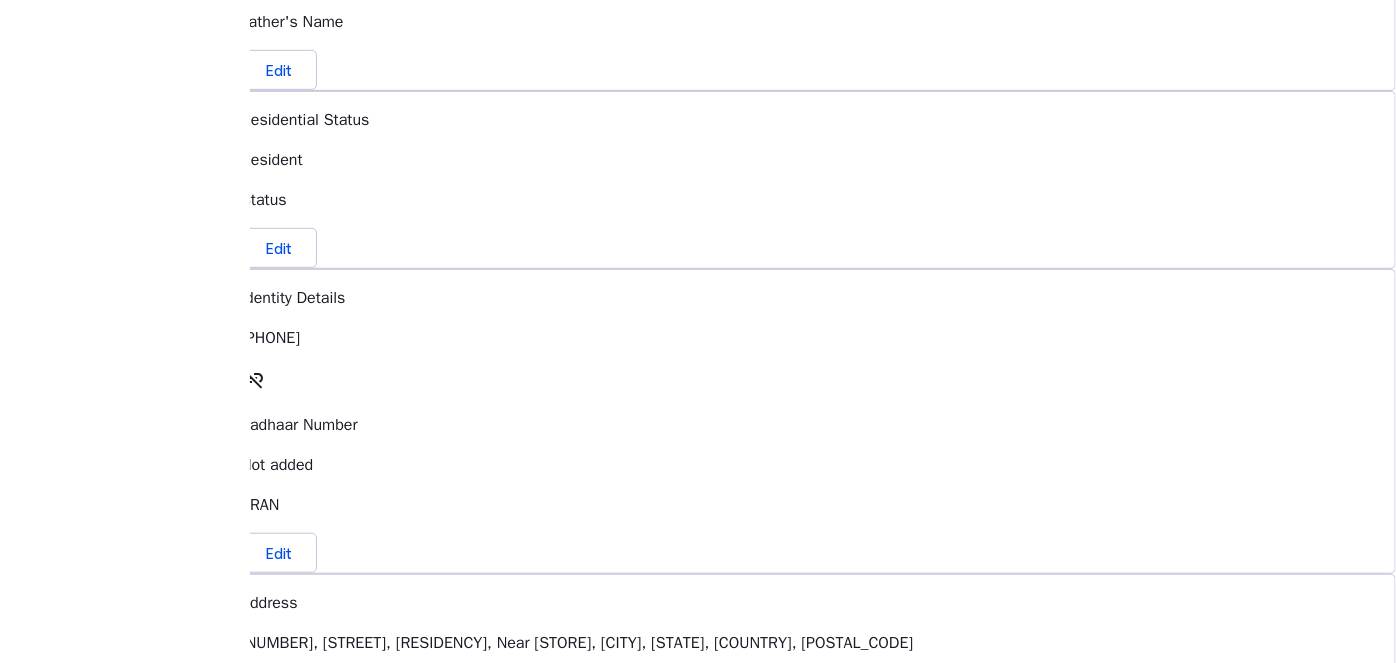 scroll, scrollTop: 542, scrollLeft: 0, axis: vertical 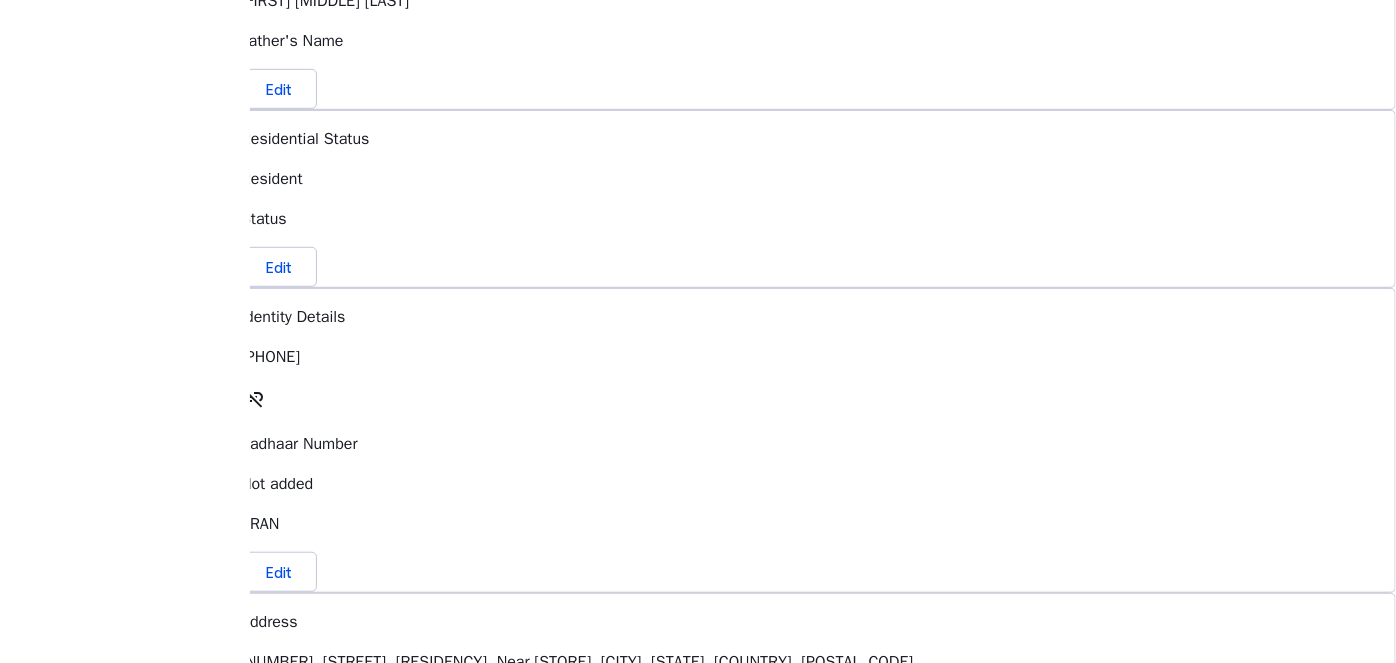 click on "link_off" at bounding box center [253, 397] 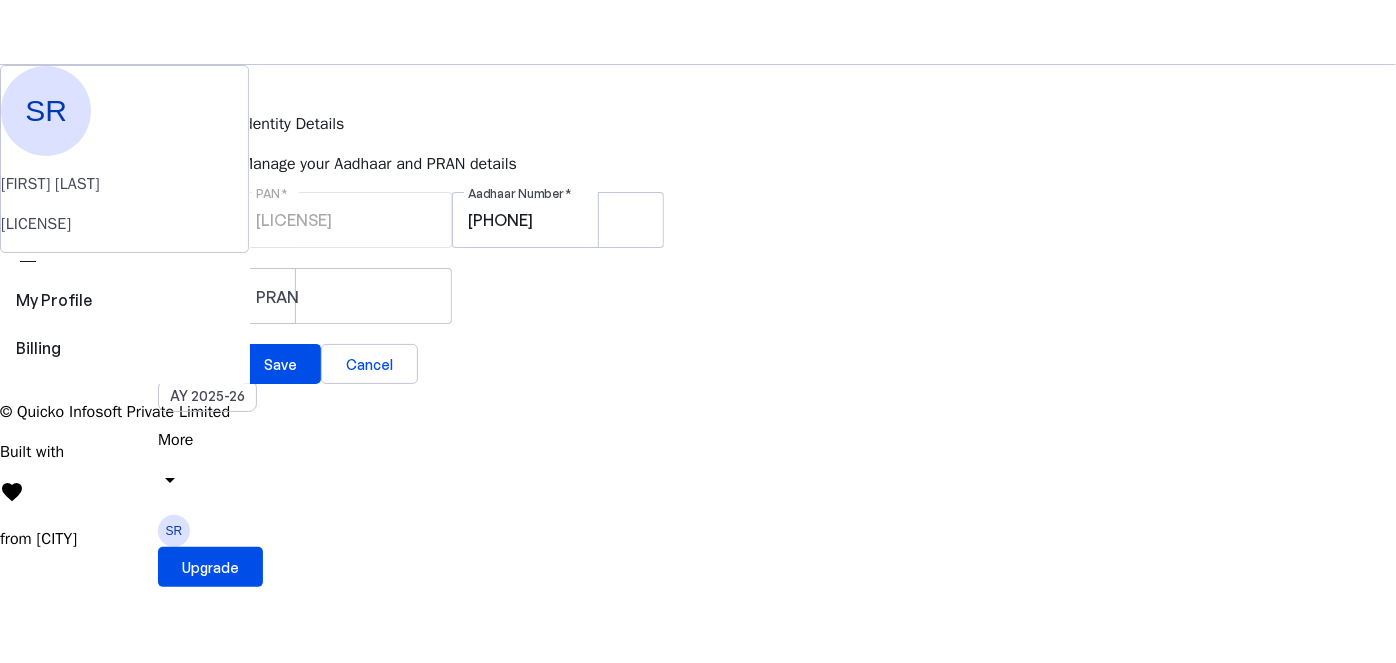 scroll, scrollTop: 0, scrollLeft: 0, axis: both 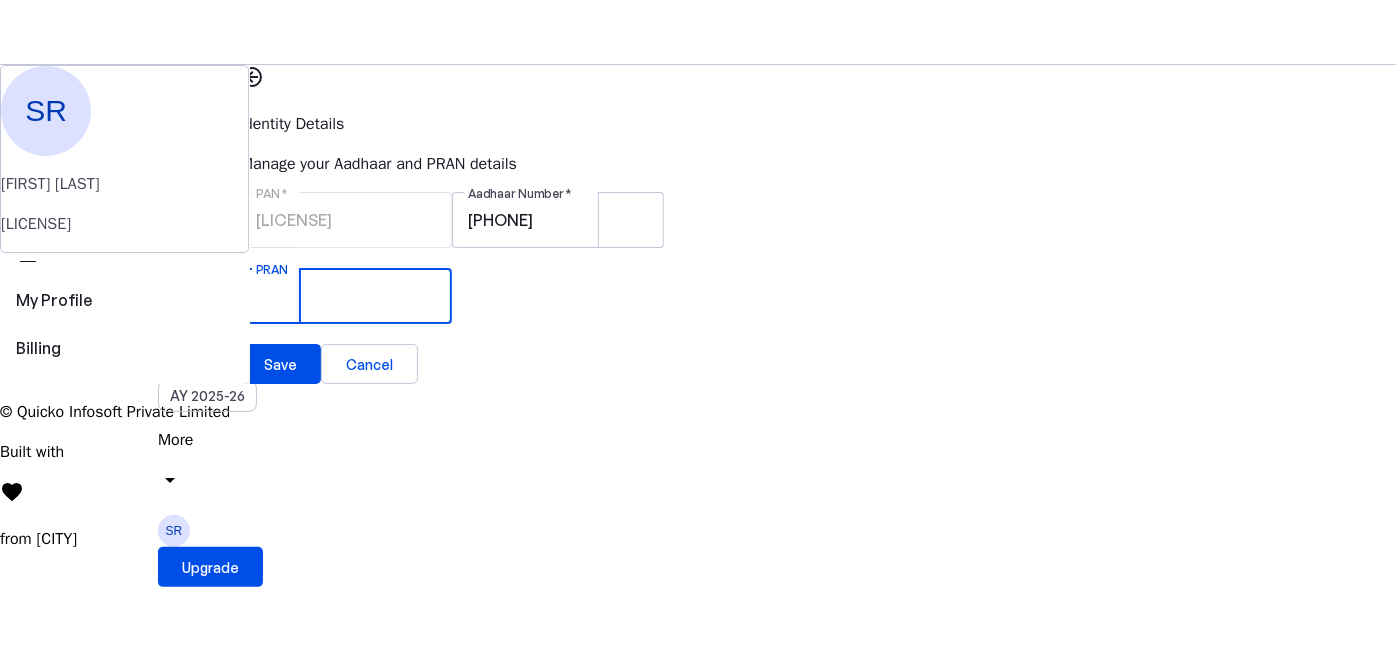 click on "PRAN" at bounding box center (346, 296) 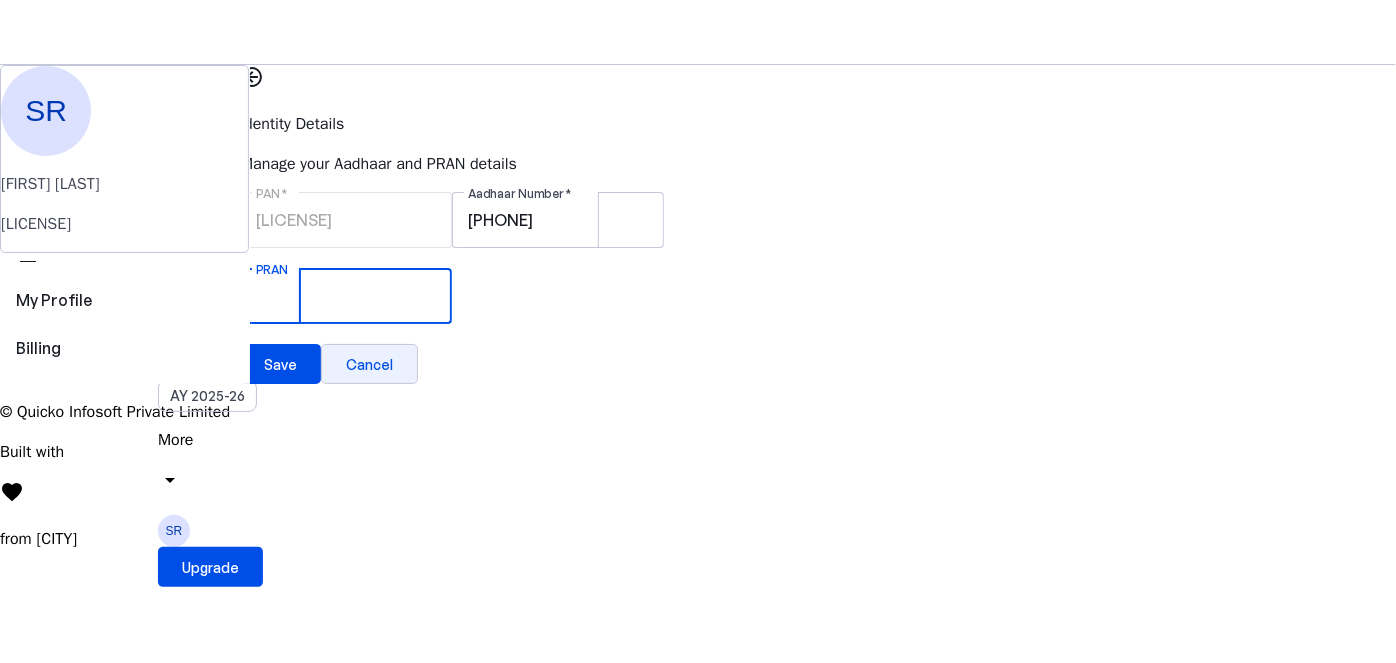 click at bounding box center [369, 364] 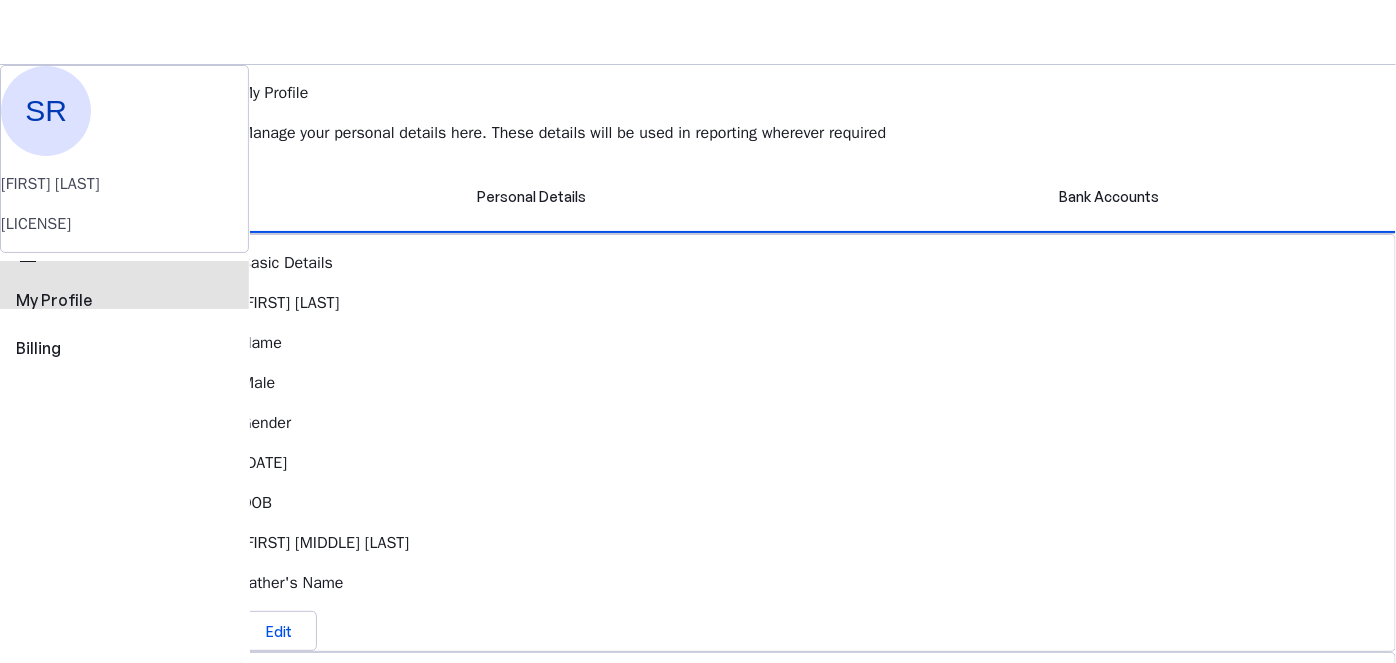click on "My Profile" at bounding box center (124, 300) 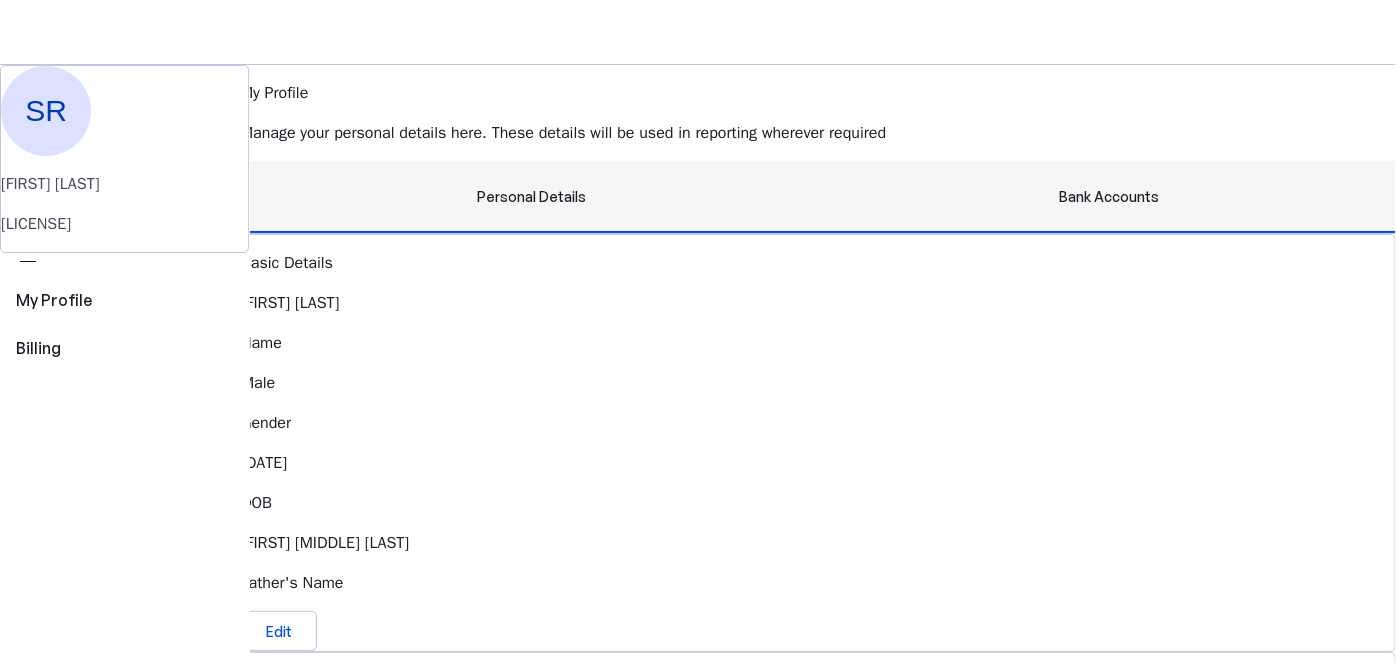 click on "Bank Accounts" at bounding box center [1109, 197] 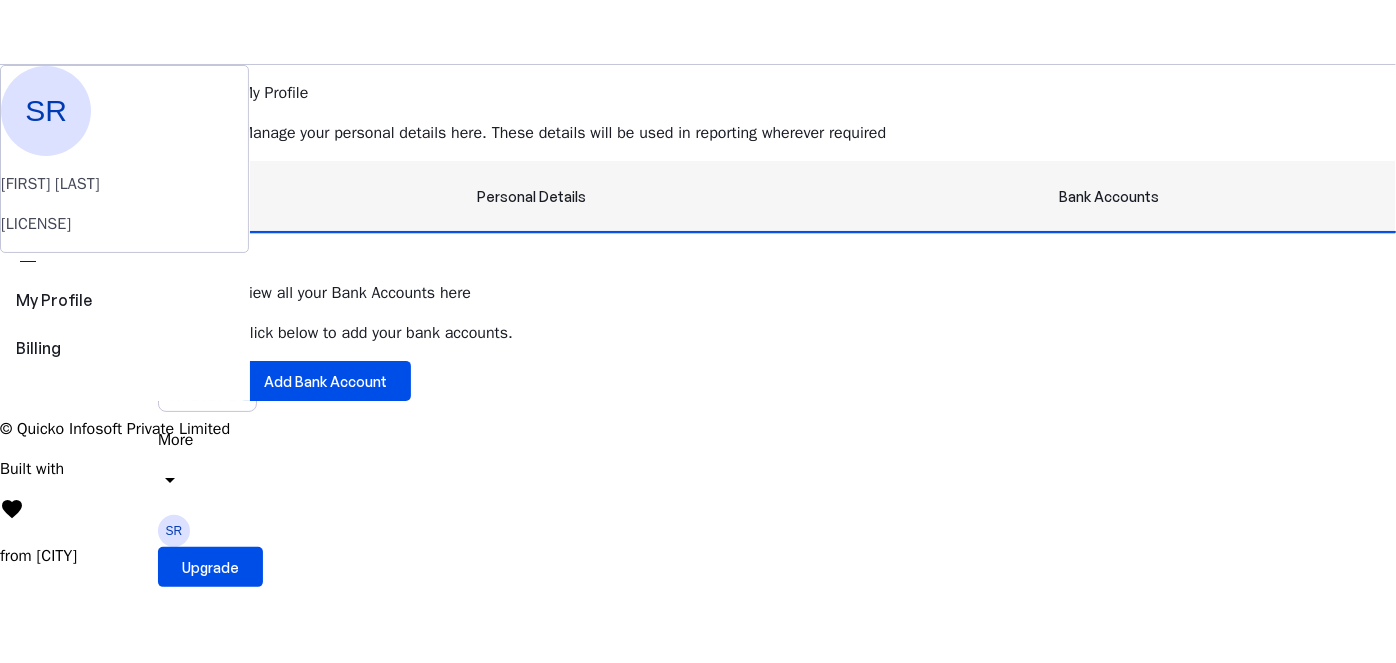 scroll, scrollTop: 2, scrollLeft: 0, axis: vertical 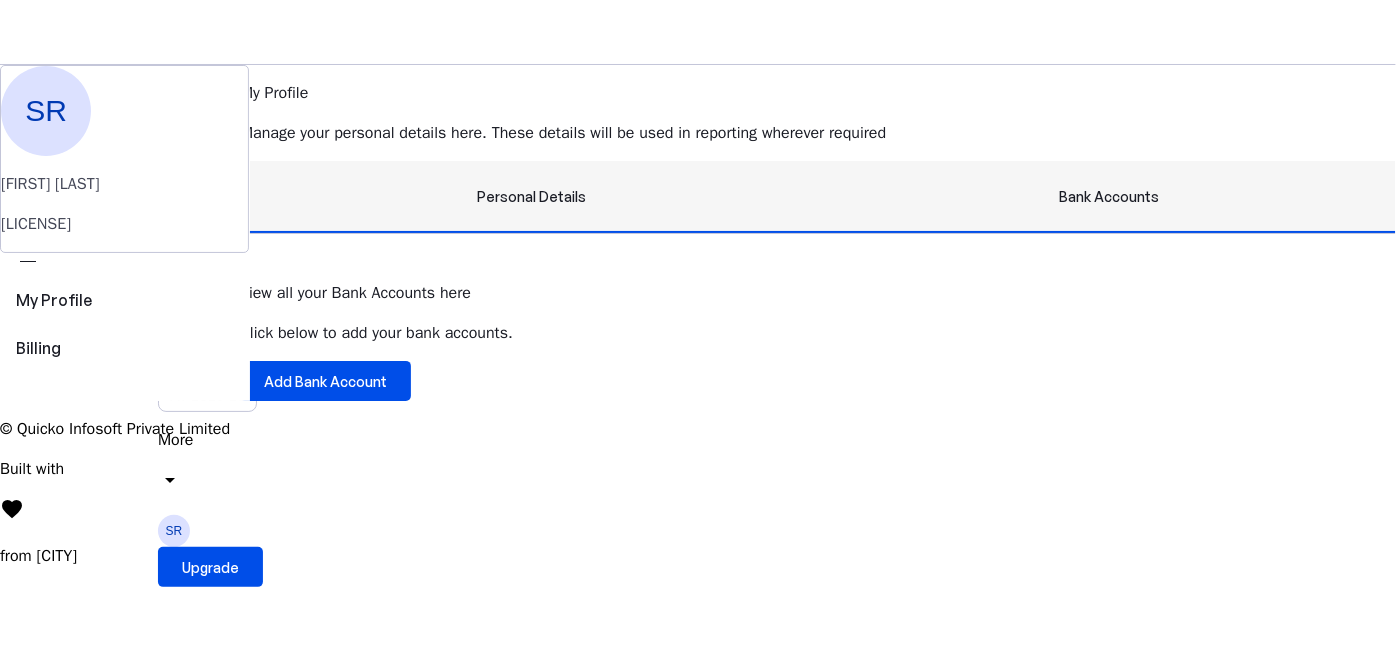 click on "Personal Details" at bounding box center [531, 197] 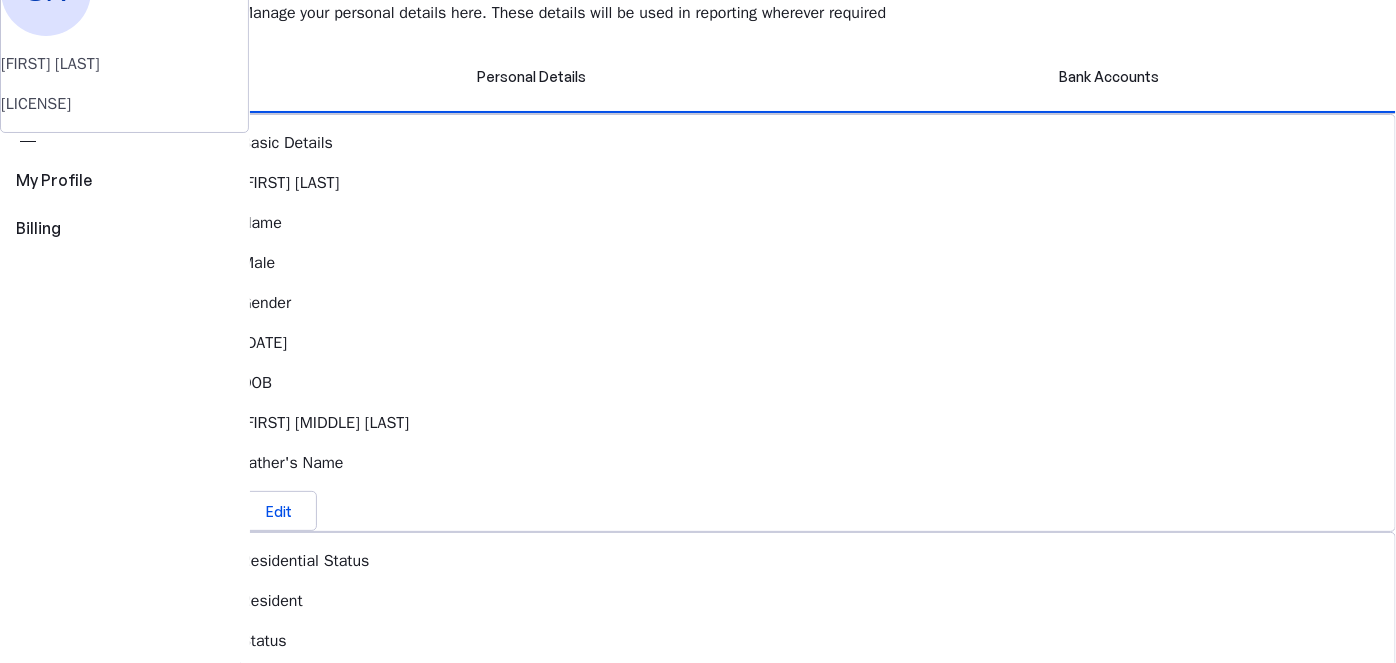 scroll, scrollTop: 114, scrollLeft: 0, axis: vertical 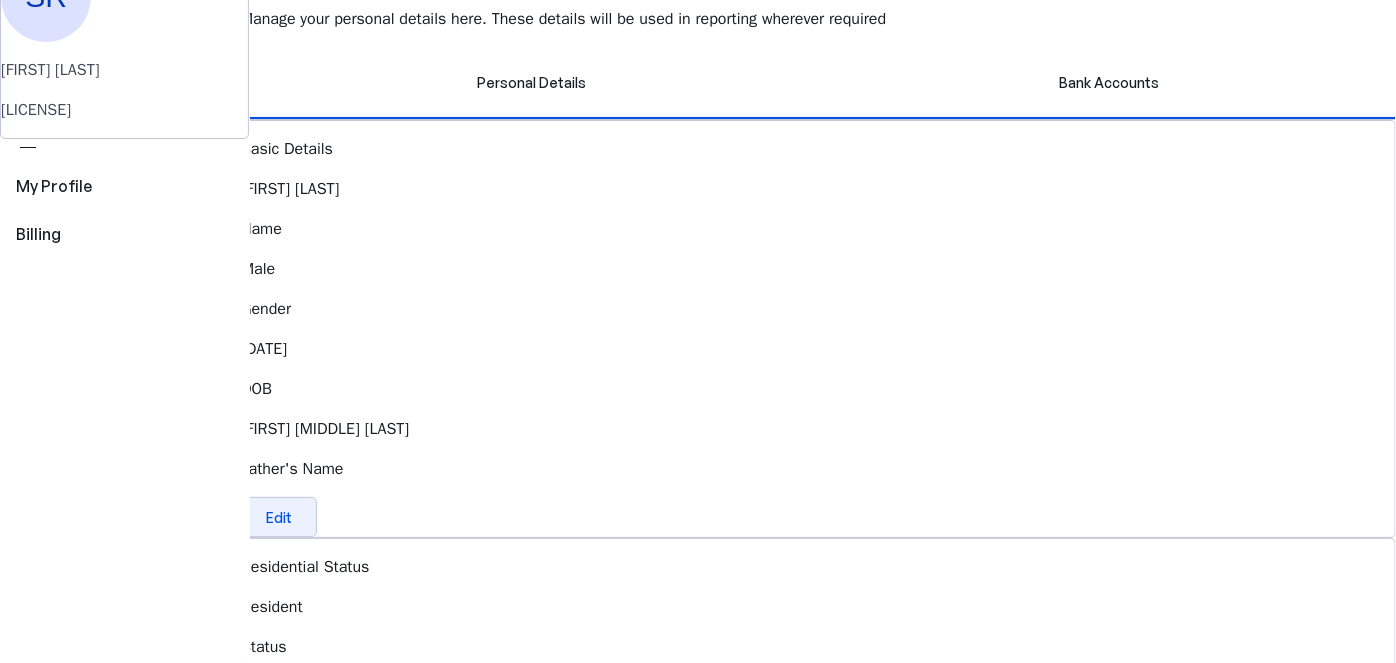 click at bounding box center [279, 517] 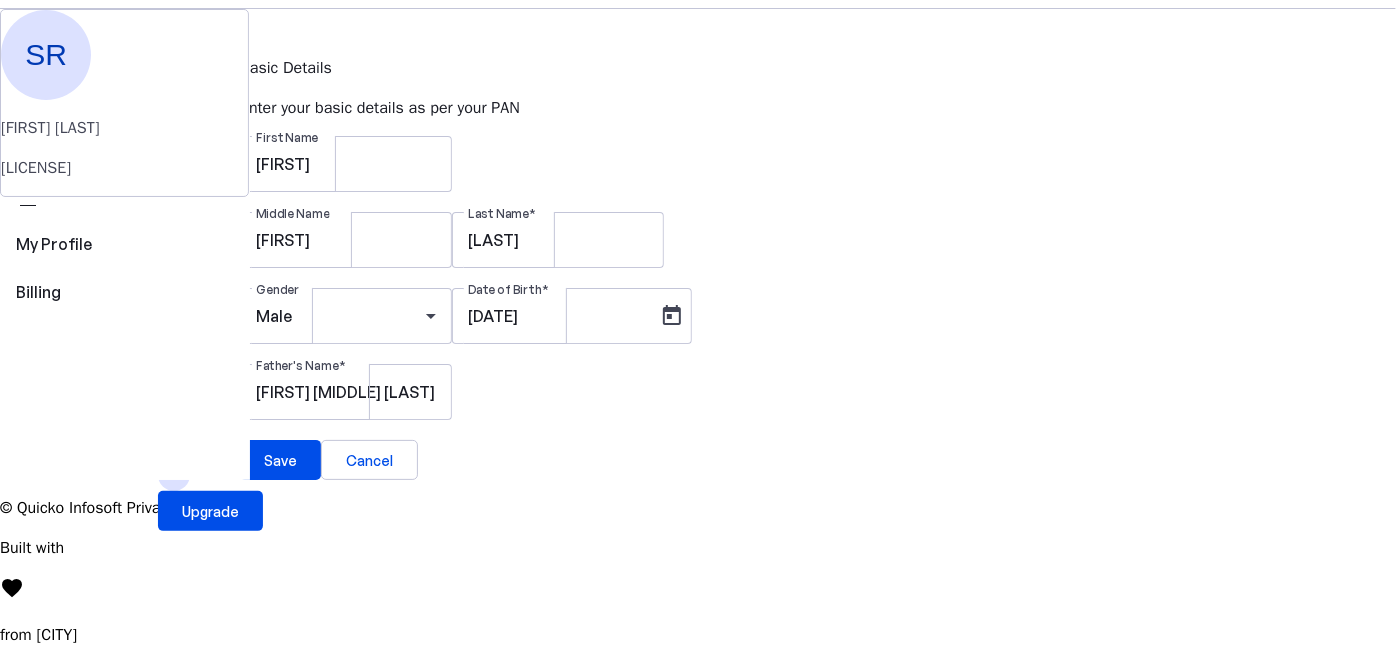 scroll, scrollTop: 113, scrollLeft: 0, axis: vertical 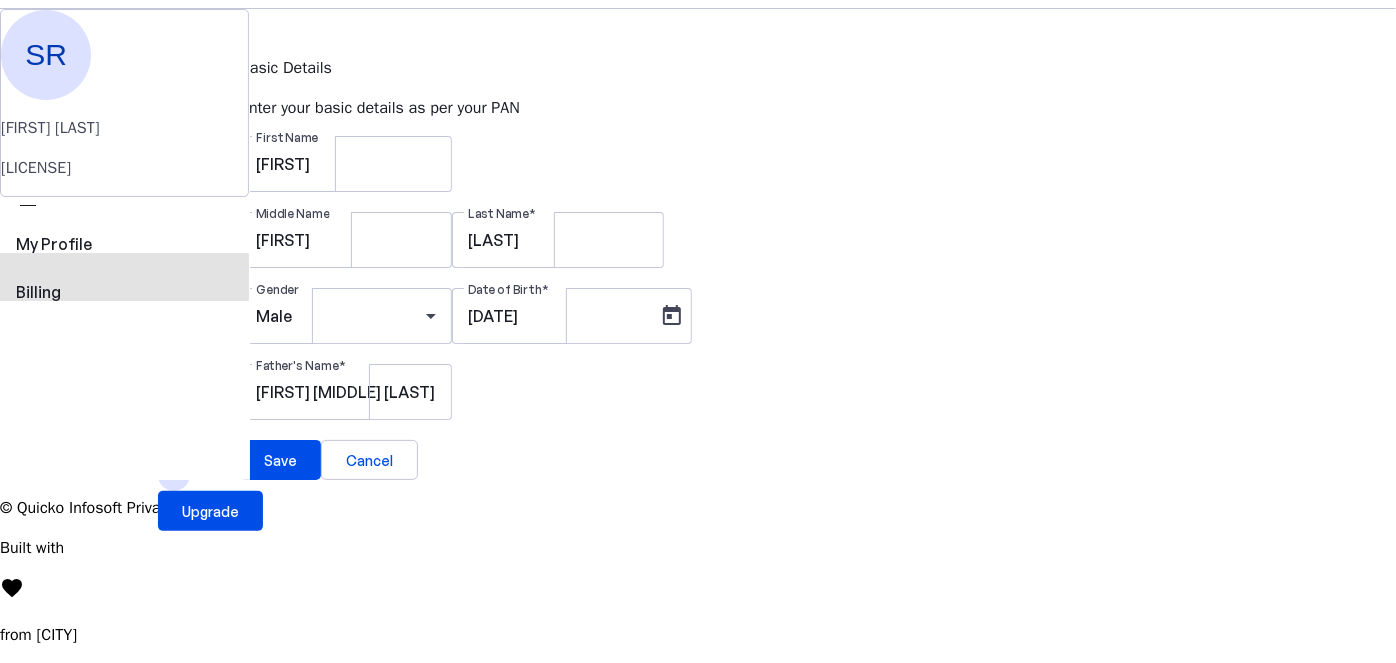 click on "view_carousel Billing" at bounding box center (124, 269) 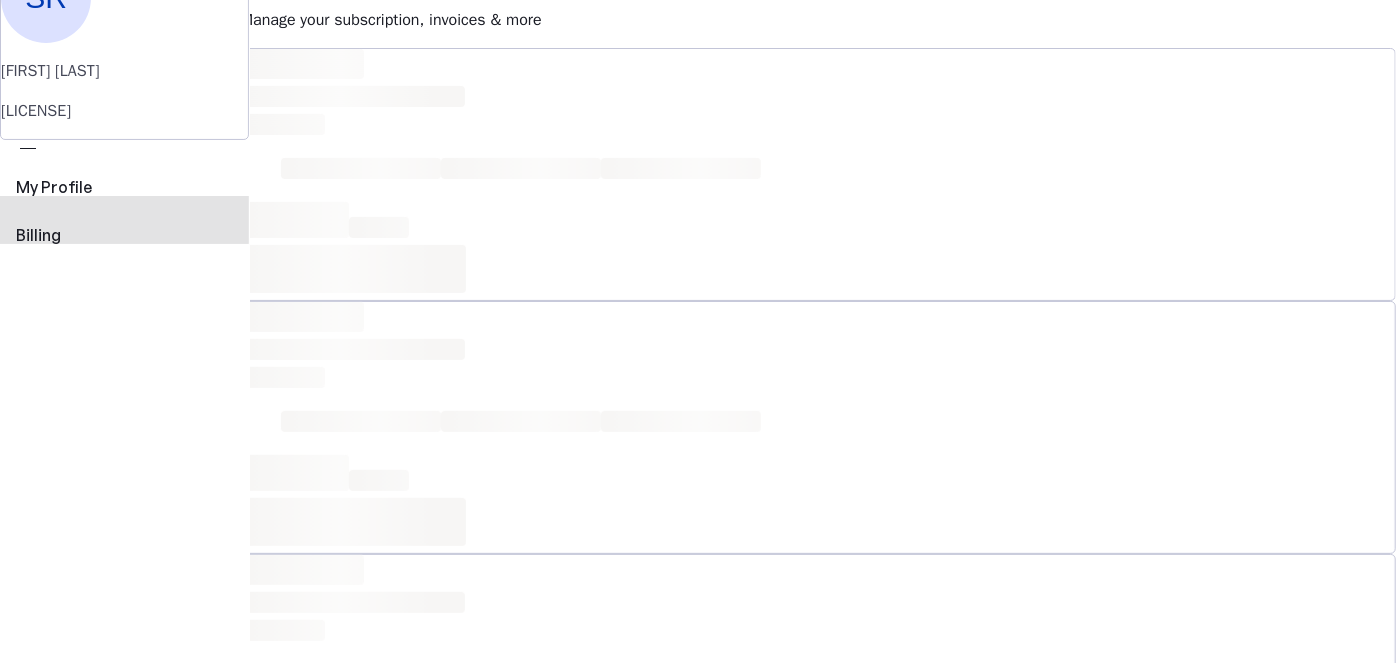 scroll, scrollTop: 0, scrollLeft: 0, axis: both 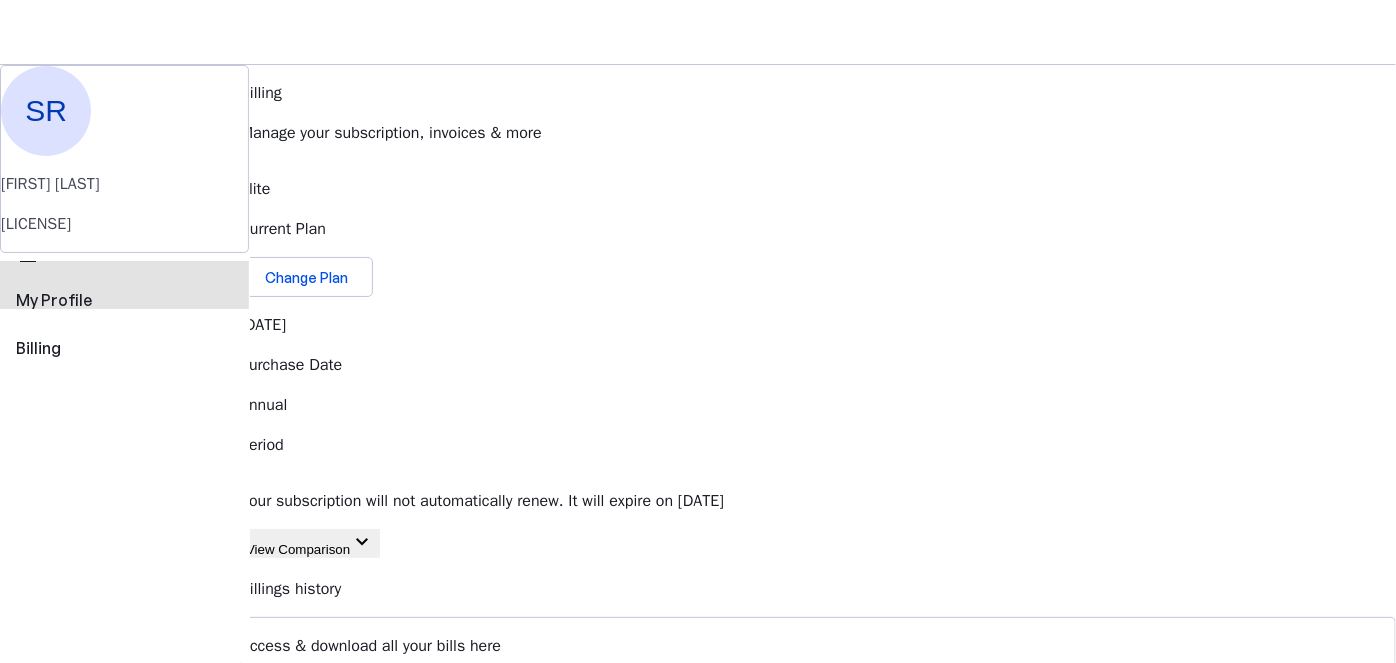 click on "My Profile" at bounding box center [124, 300] 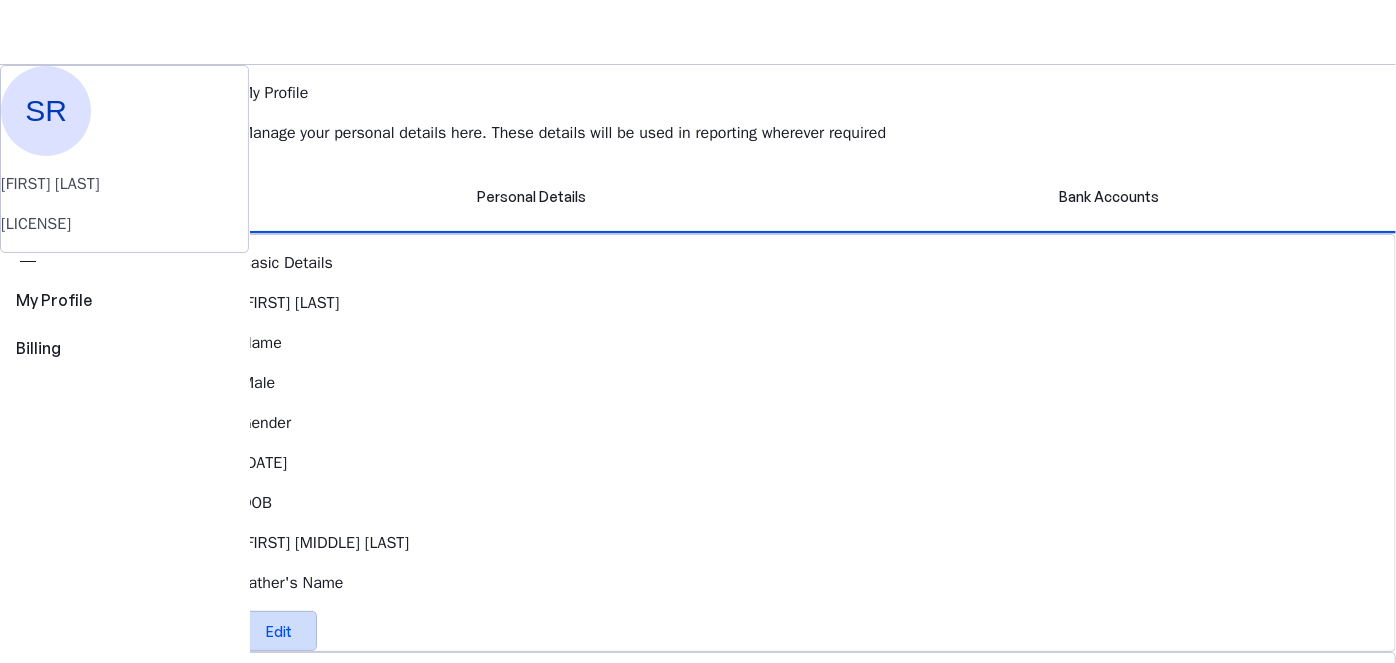 click on "Edit" at bounding box center (279, 631) 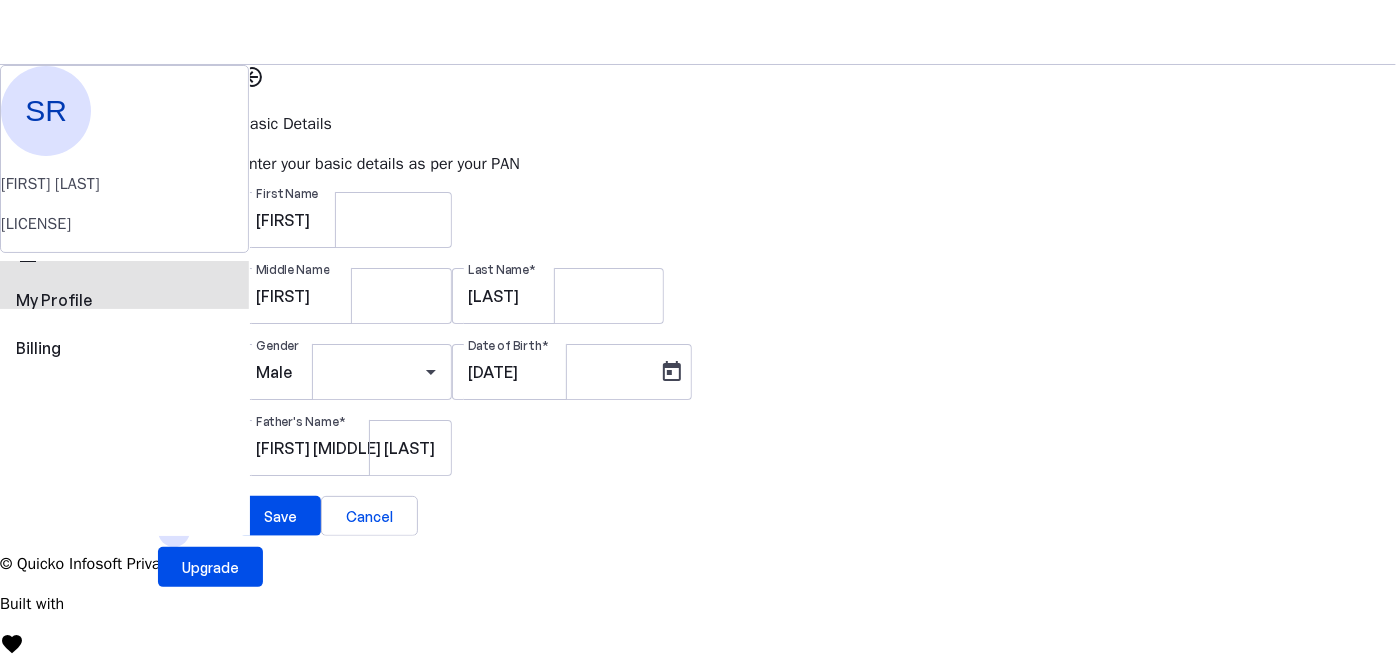 click on "My Profile" at bounding box center (124, 300) 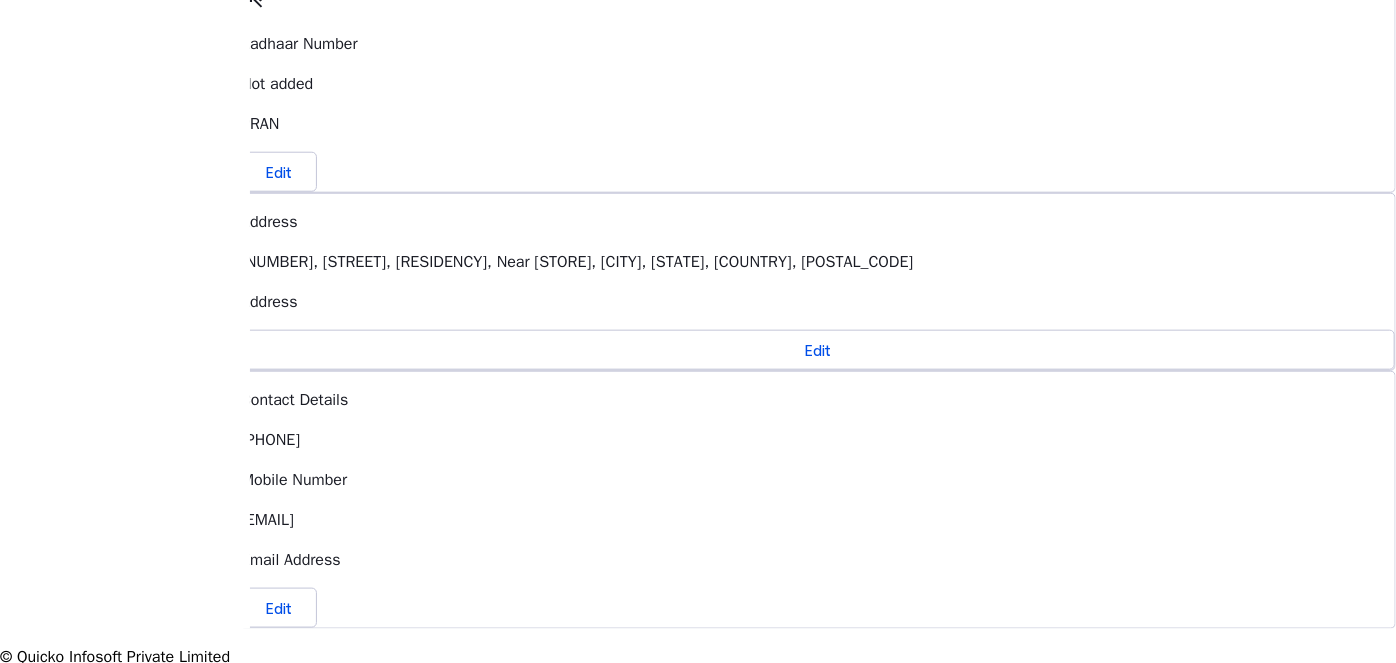scroll, scrollTop: 0, scrollLeft: 0, axis: both 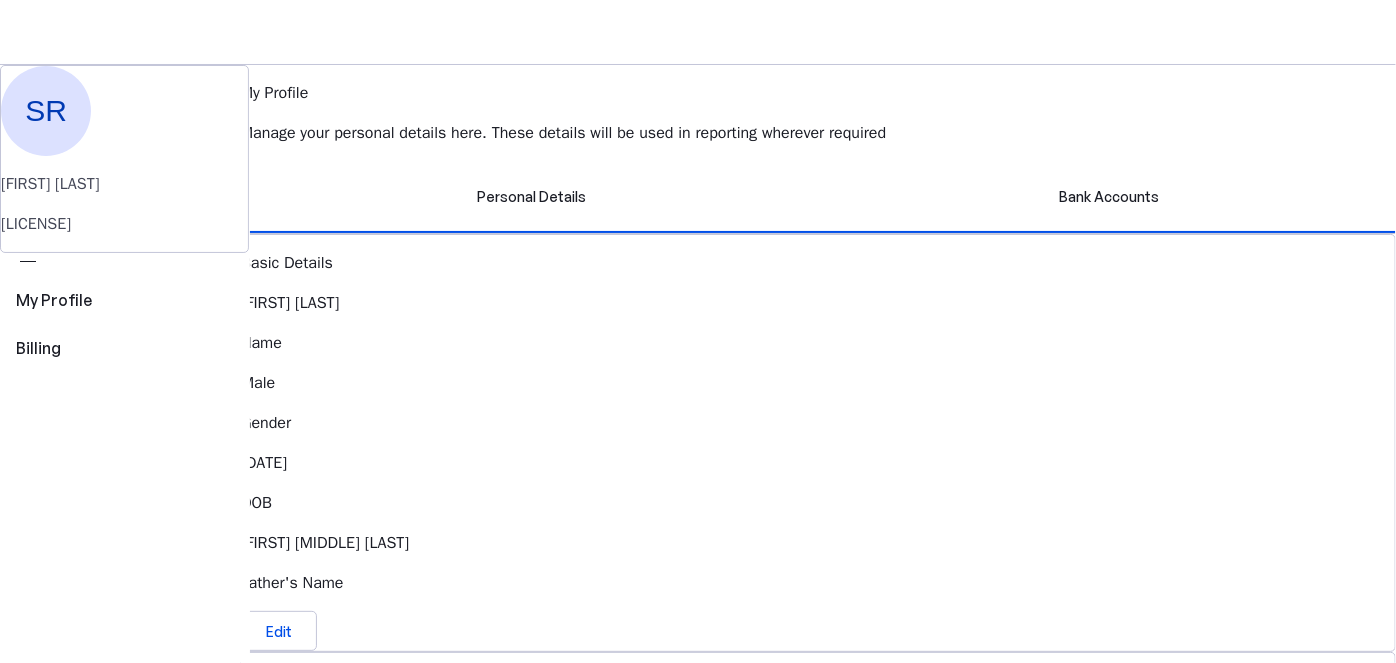 click on "SR" at bounding box center [174, 531] 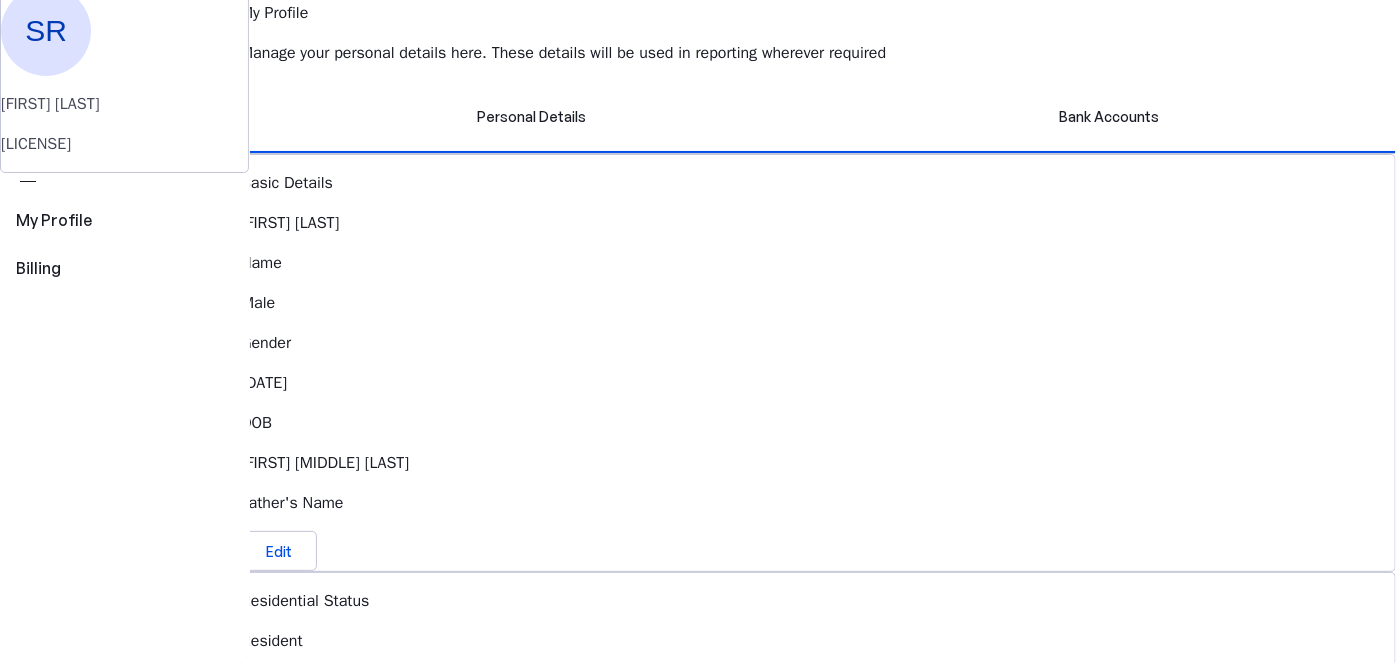 scroll, scrollTop: 80, scrollLeft: 0, axis: vertical 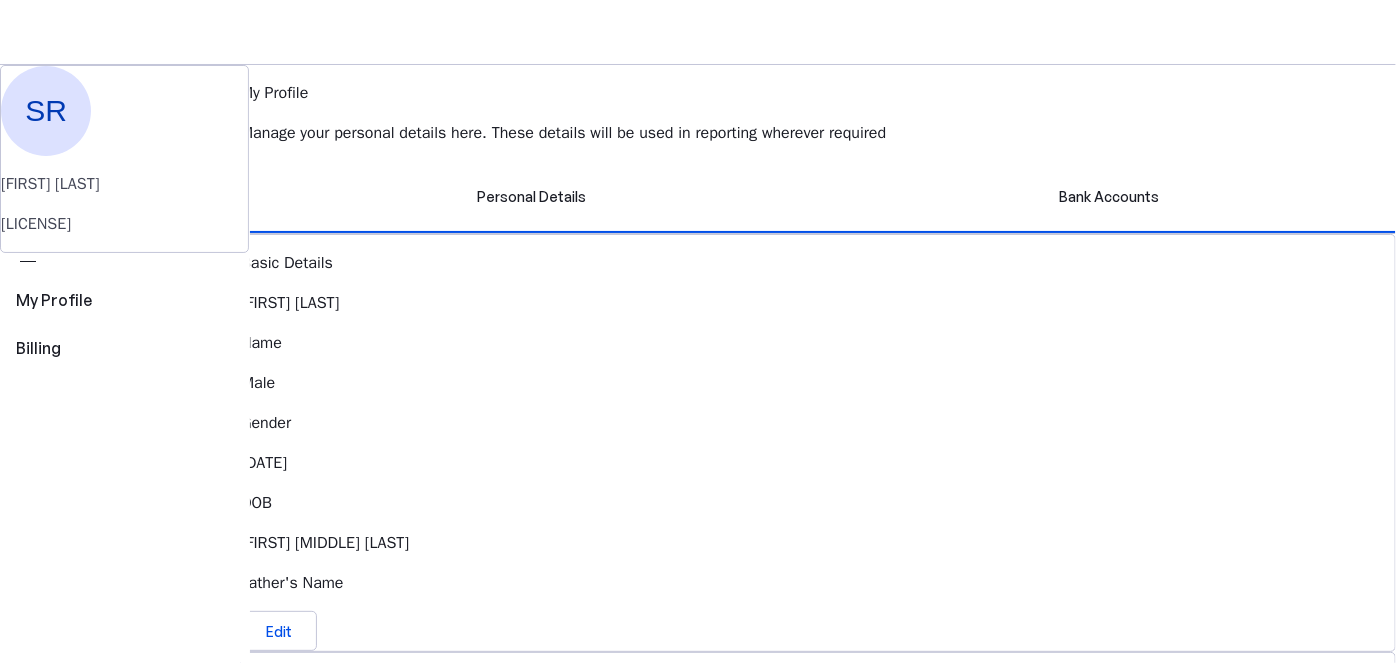 click on "FY 2025-26" at bounding box center (206, 190) 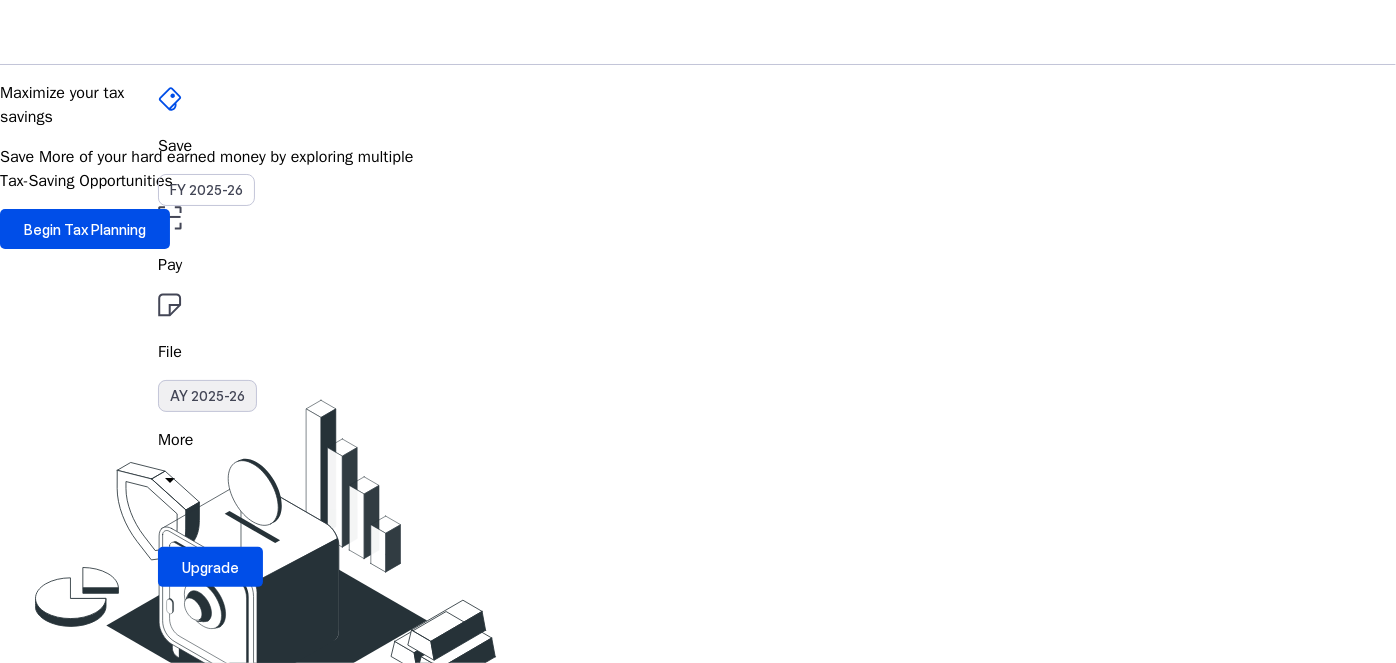 click on "AY 2025-26" at bounding box center [207, 396] 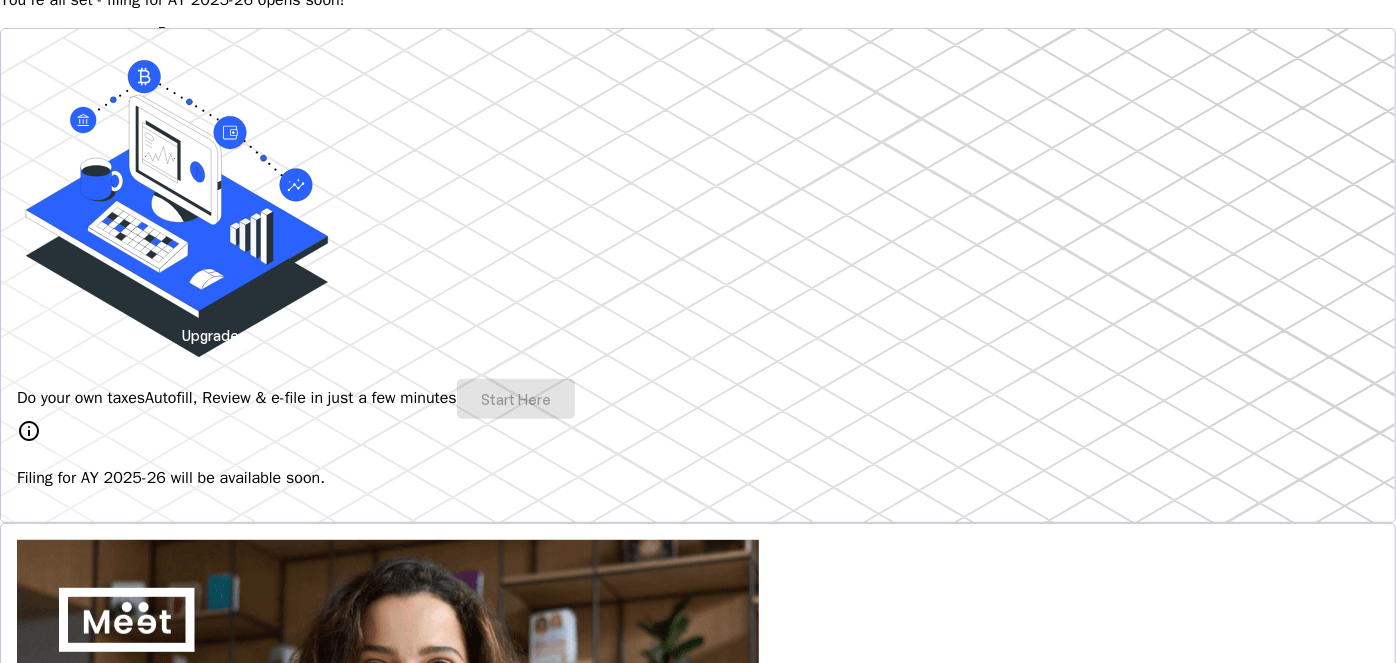 scroll, scrollTop: 0, scrollLeft: 0, axis: both 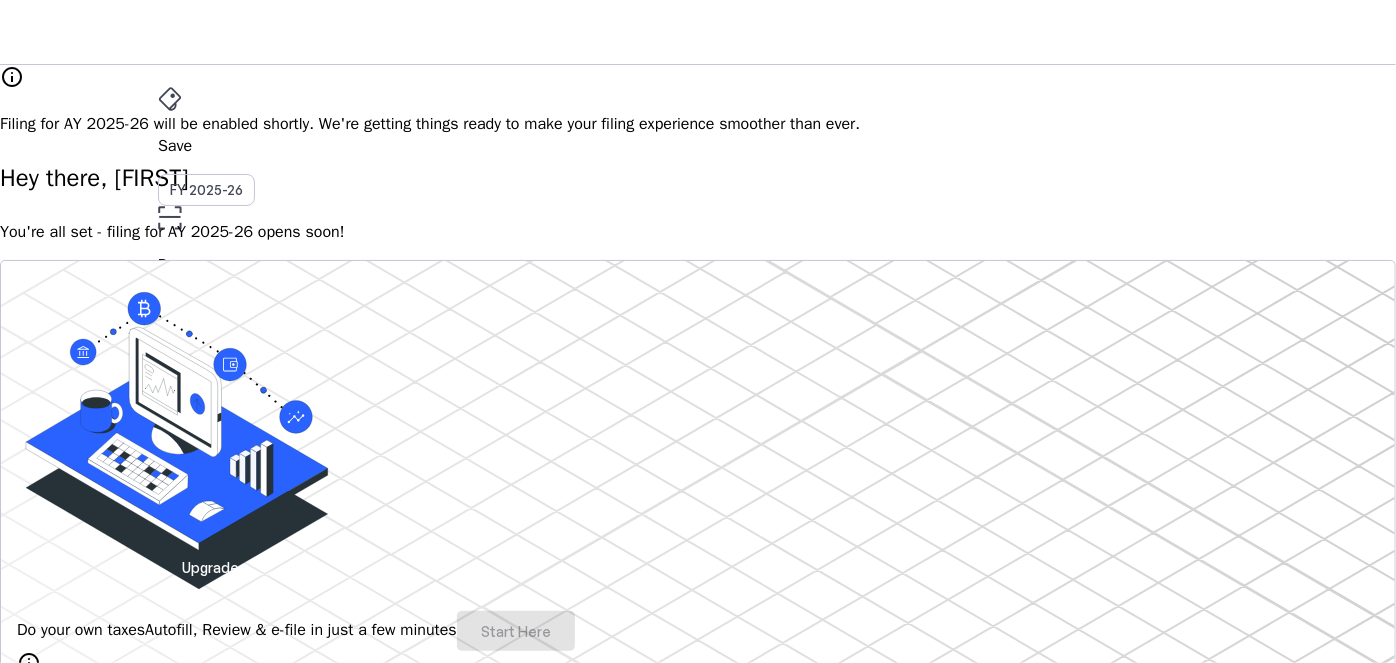 click on "SR" at bounding box center [174, 531] 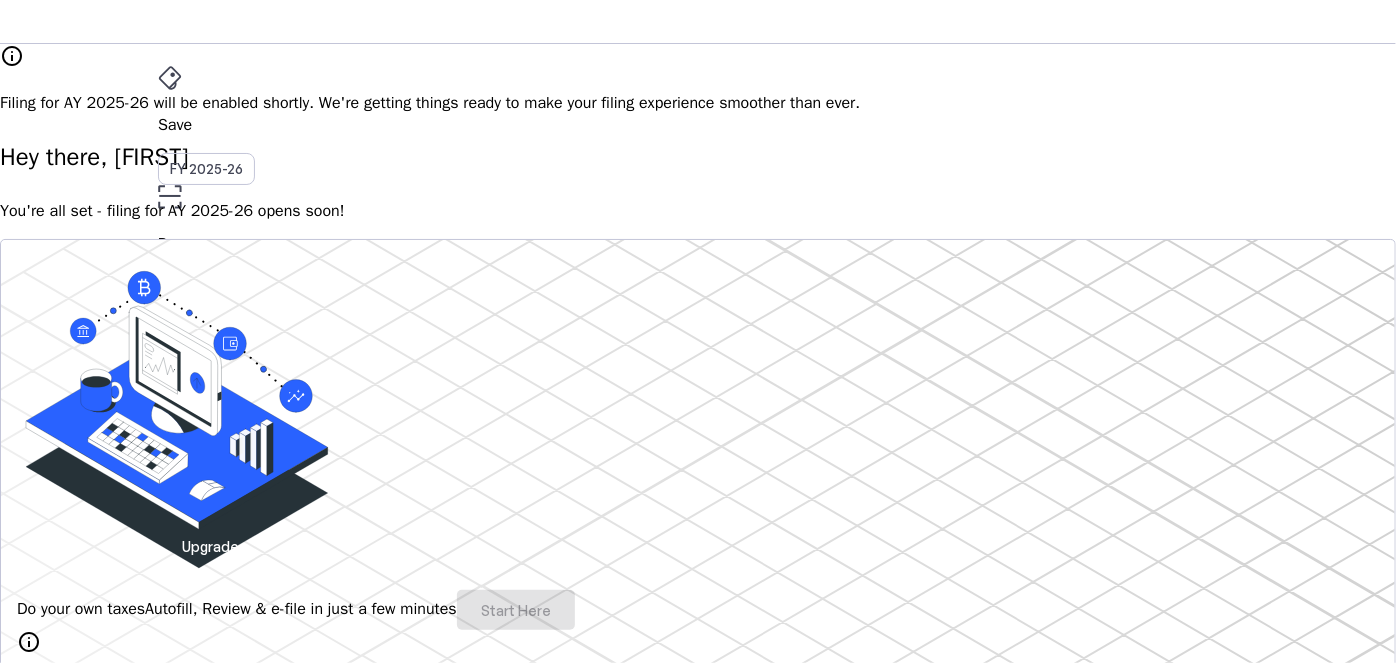 scroll, scrollTop: 0, scrollLeft: 0, axis: both 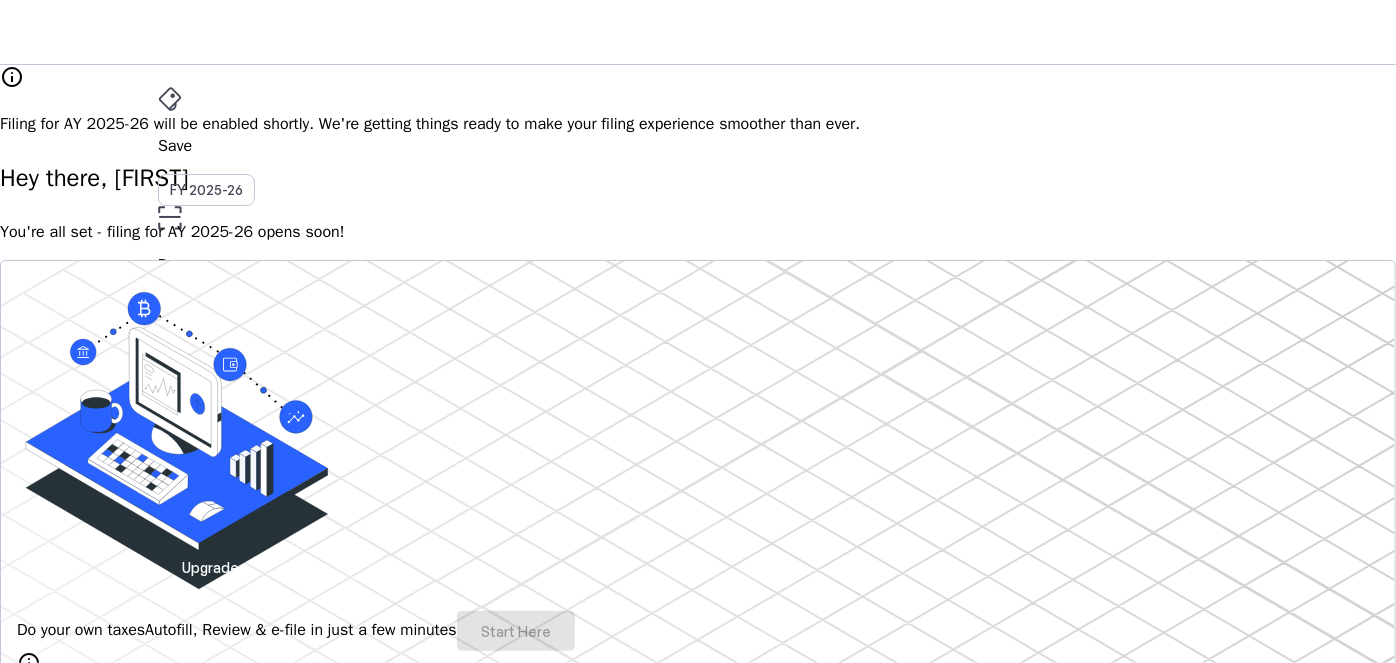 click on "My Account" at bounding box center (72, 3529) 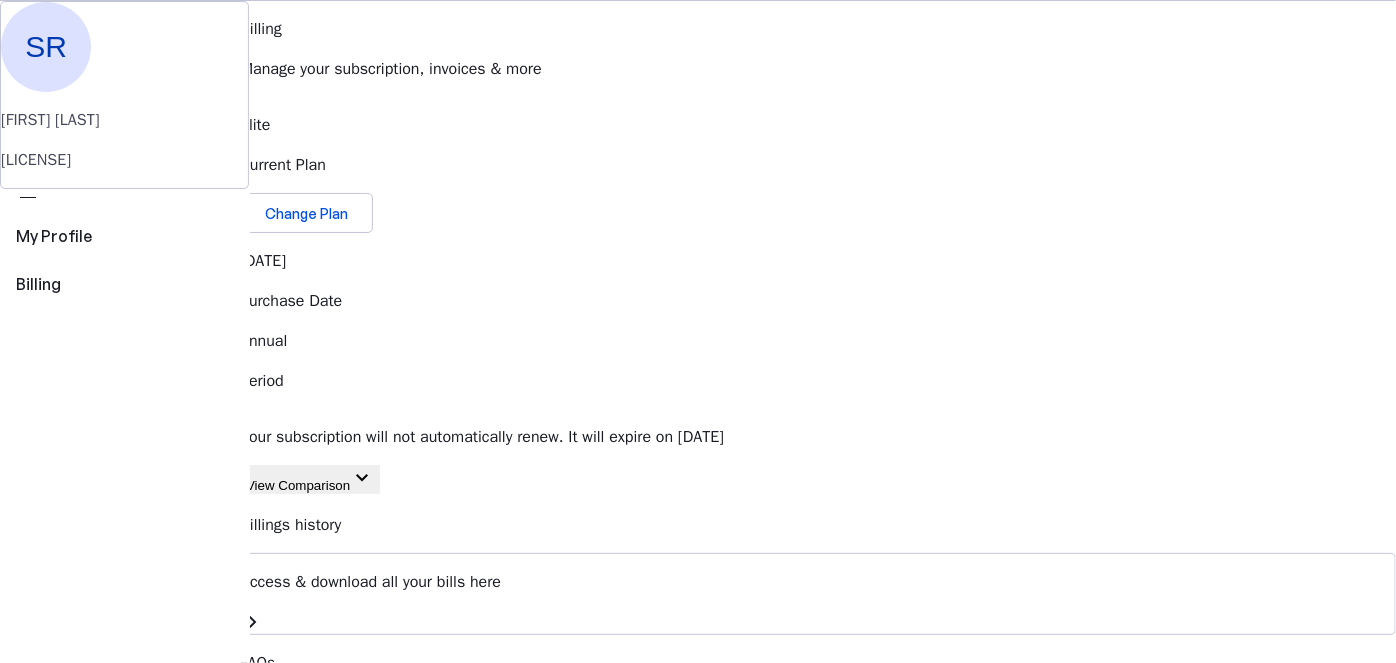 scroll, scrollTop: 0, scrollLeft: 0, axis: both 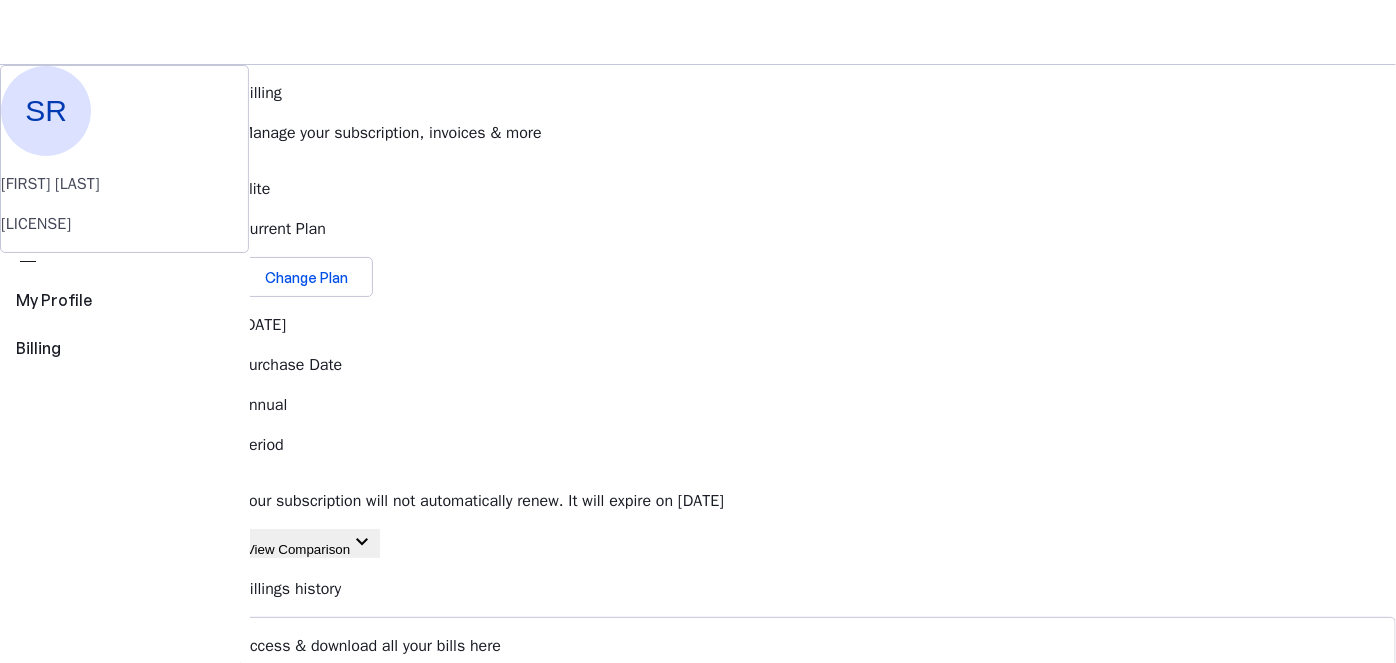 click on "keyboard_arrow_down" at bounding box center [362, 542] 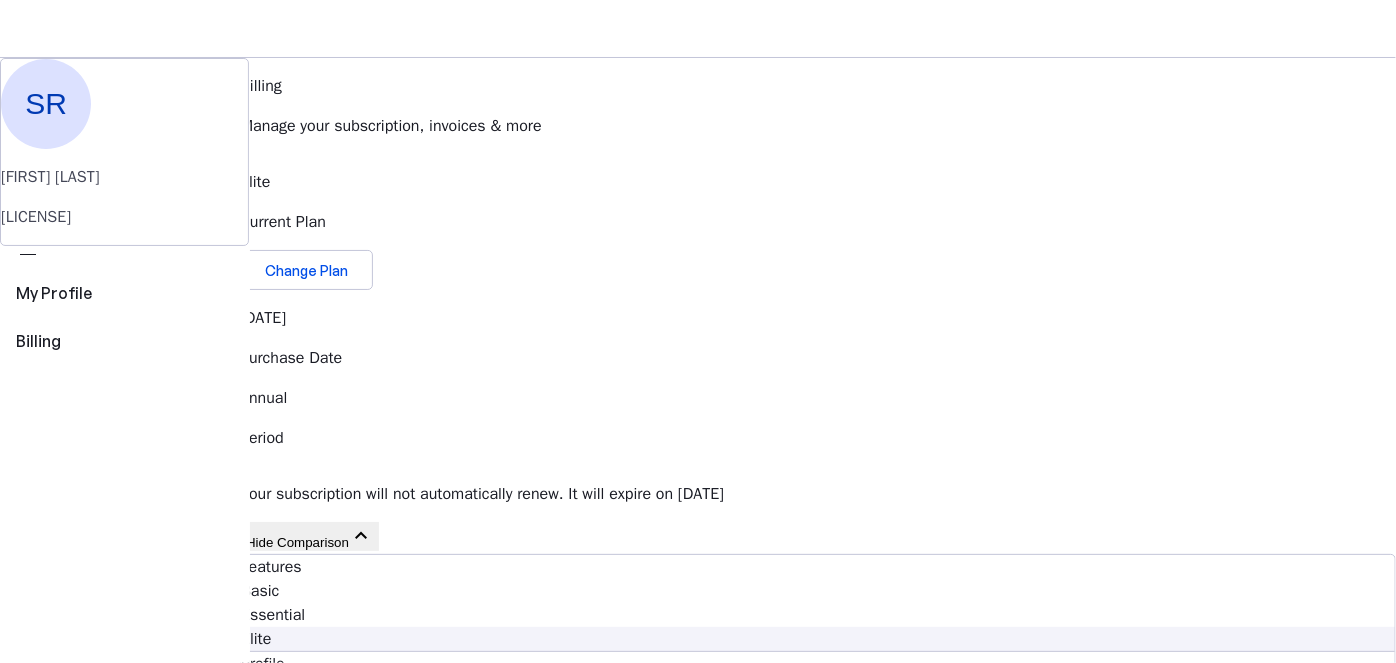 scroll, scrollTop: 0, scrollLeft: 0, axis: both 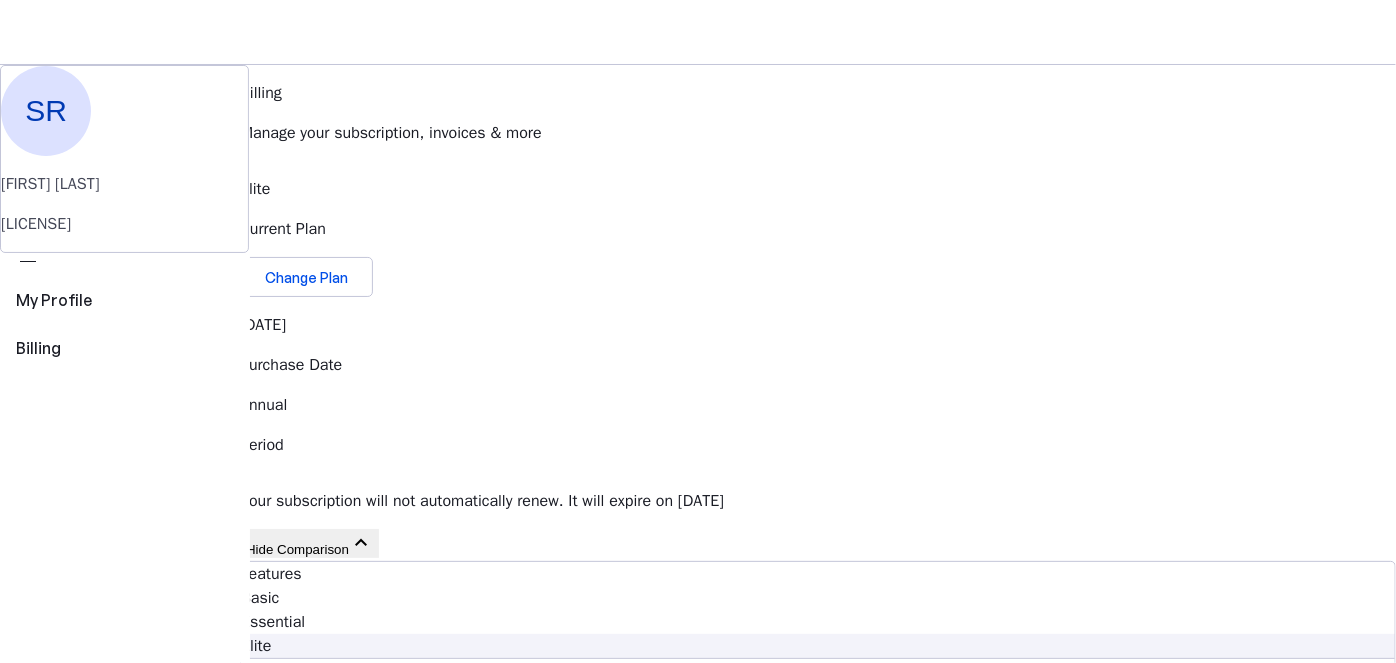 click on "Hide Comparison" at bounding box center [297, 549] 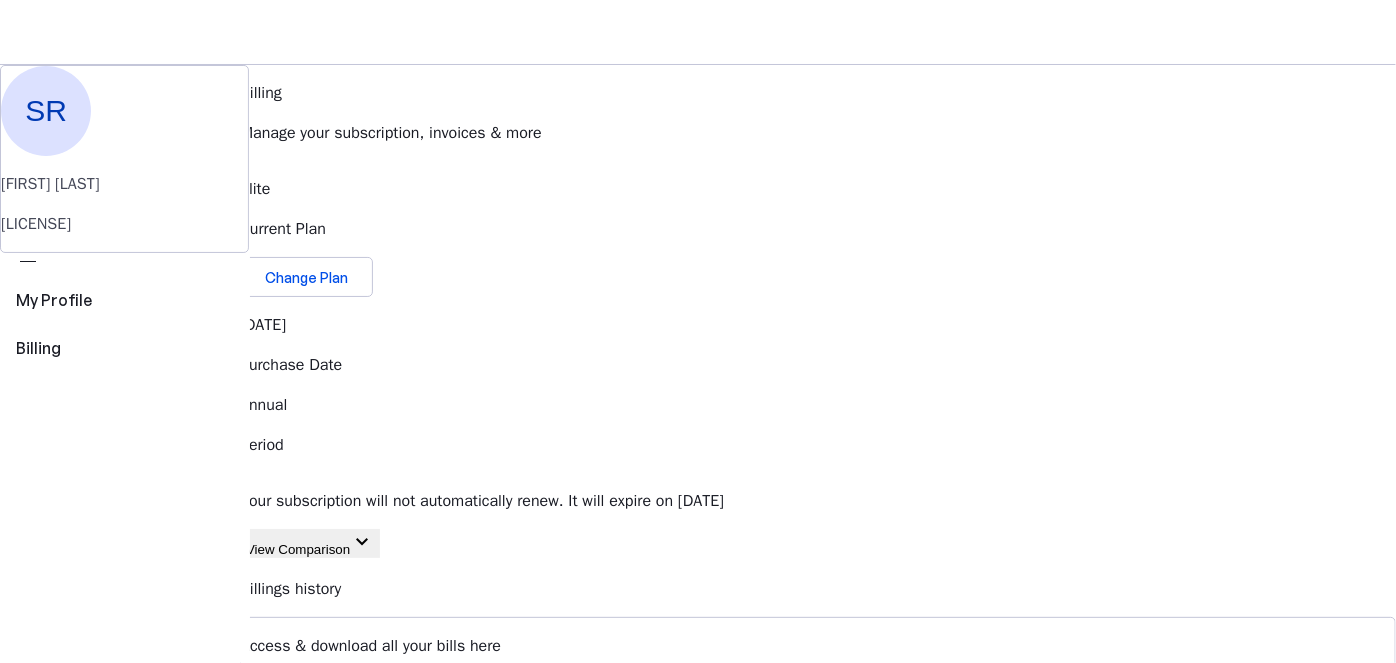 click on "SR" at bounding box center (174, 531) 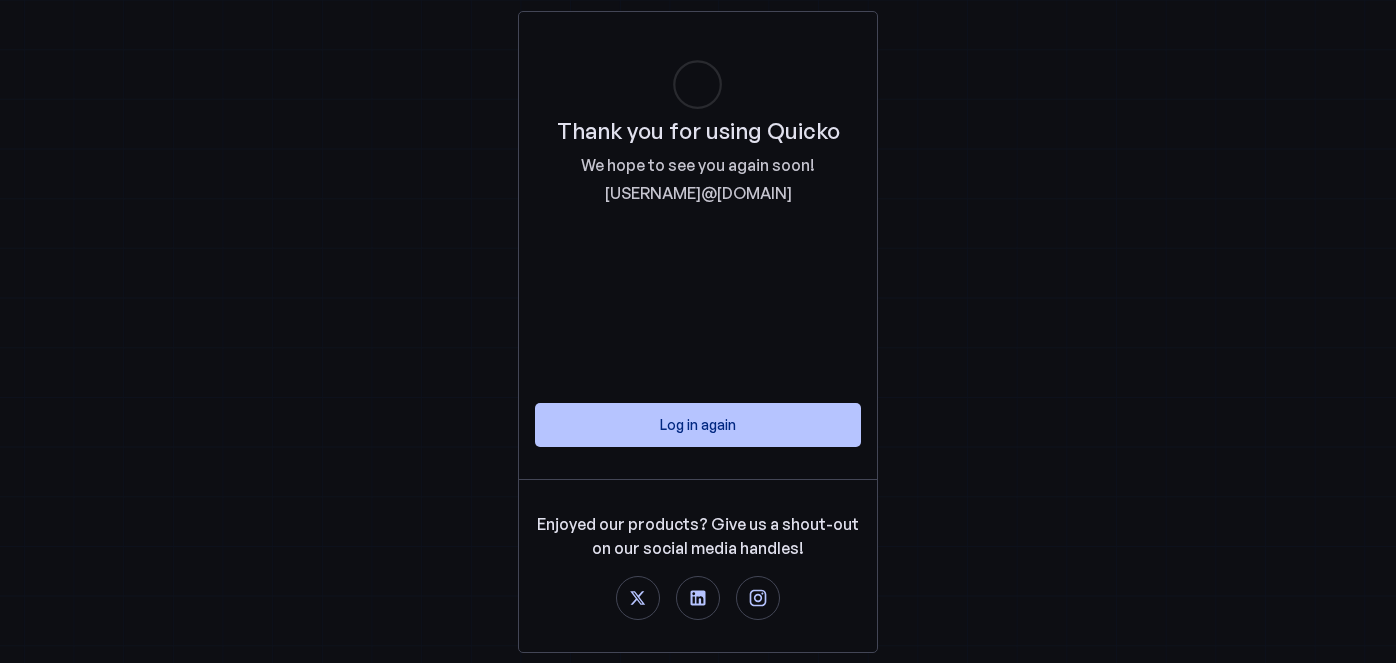 scroll, scrollTop: 0, scrollLeft: 0, axis: both 